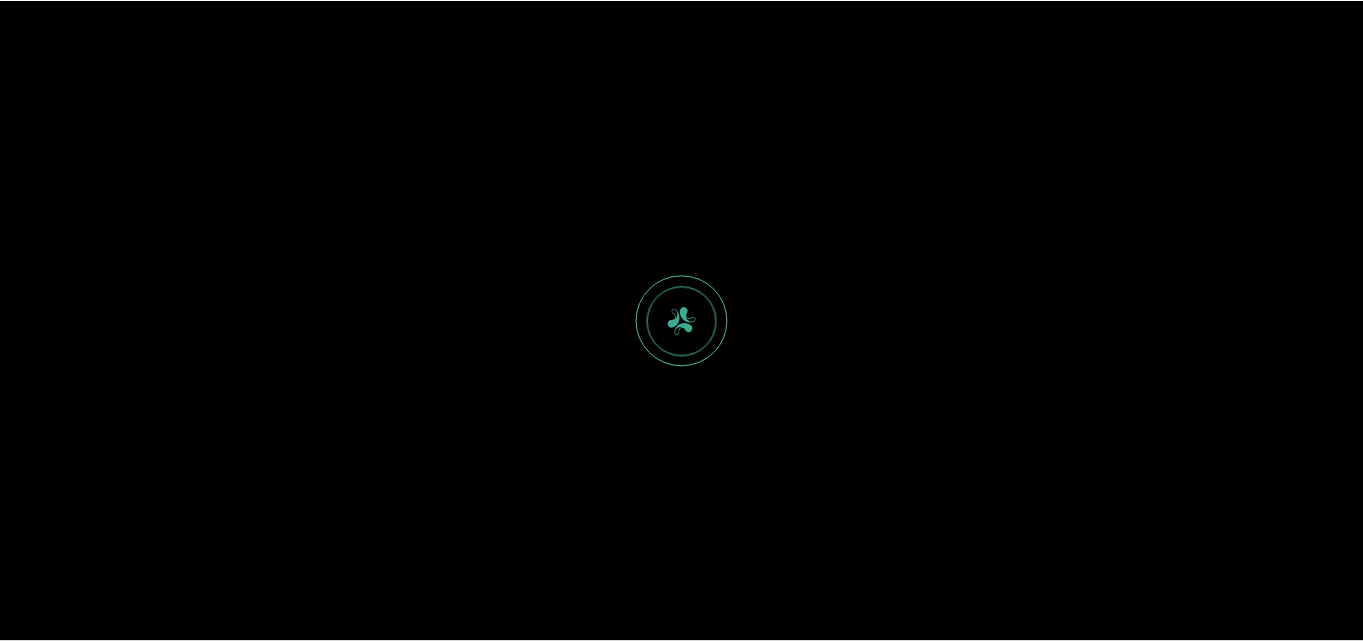 scroll, scrollTop: 0, scrollLeft: 0, axis: both 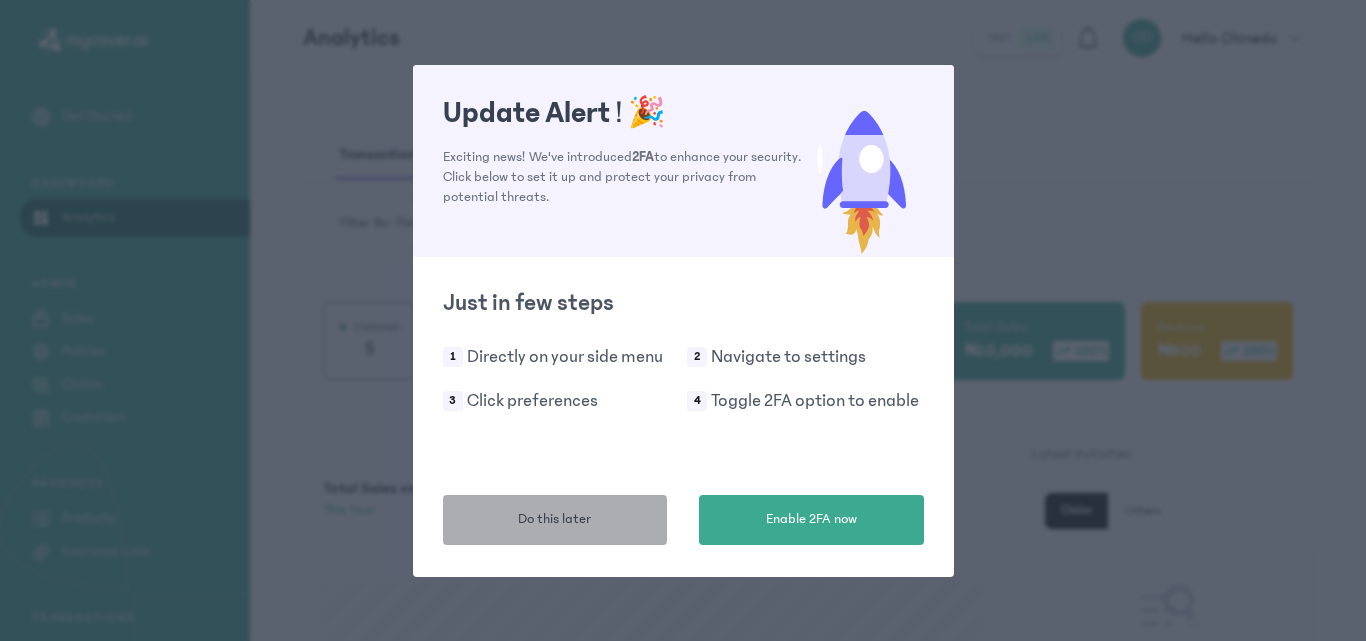 click on "Do this later" at bounding box center [554, 519] 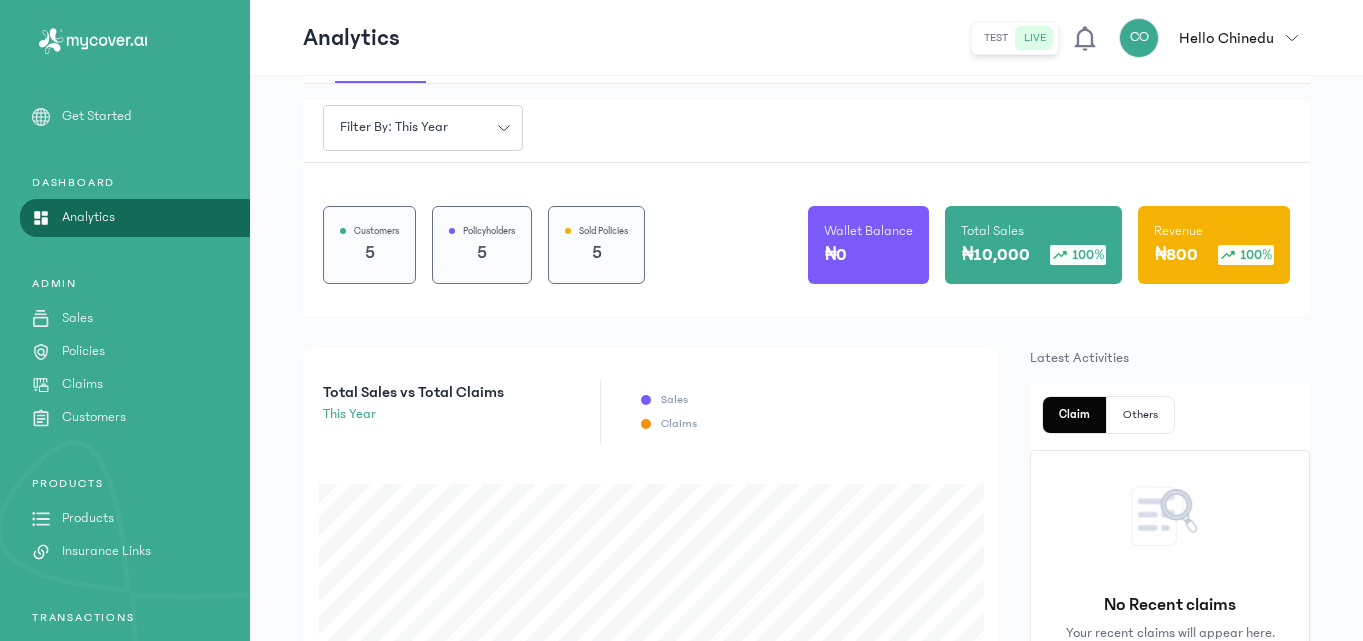 scroll, scrollTop: 91, scrollLeft: 0, axis: vertical 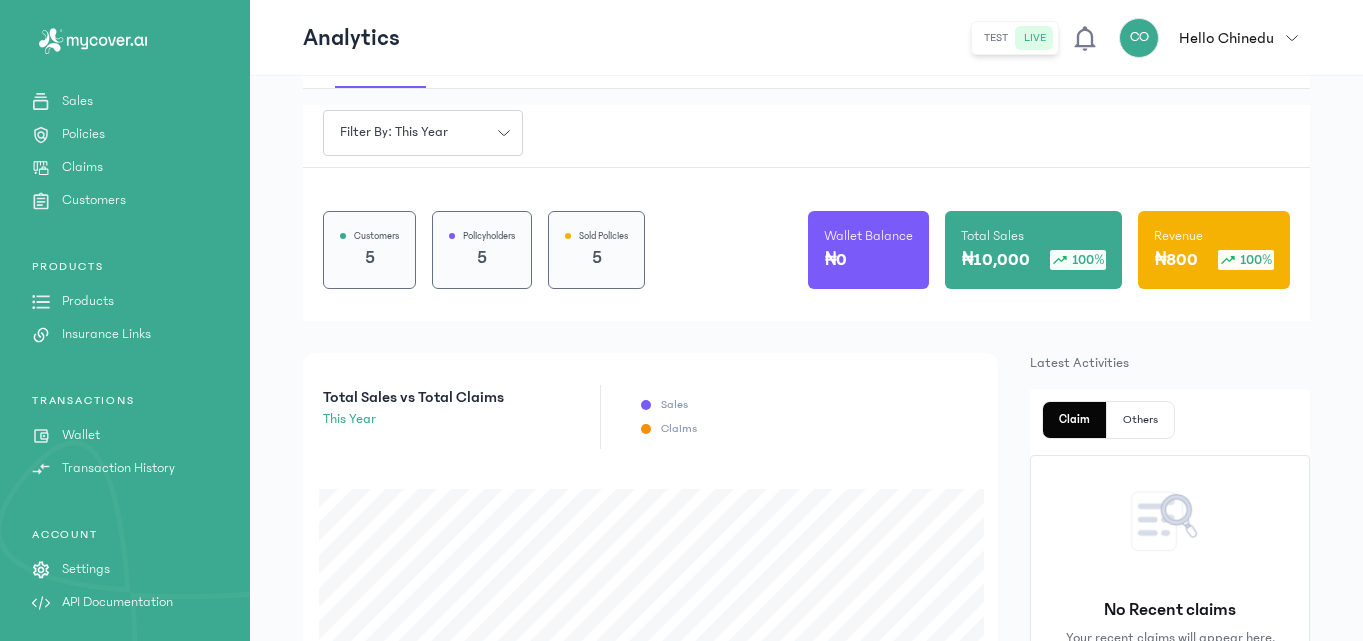 click on "Wallet" 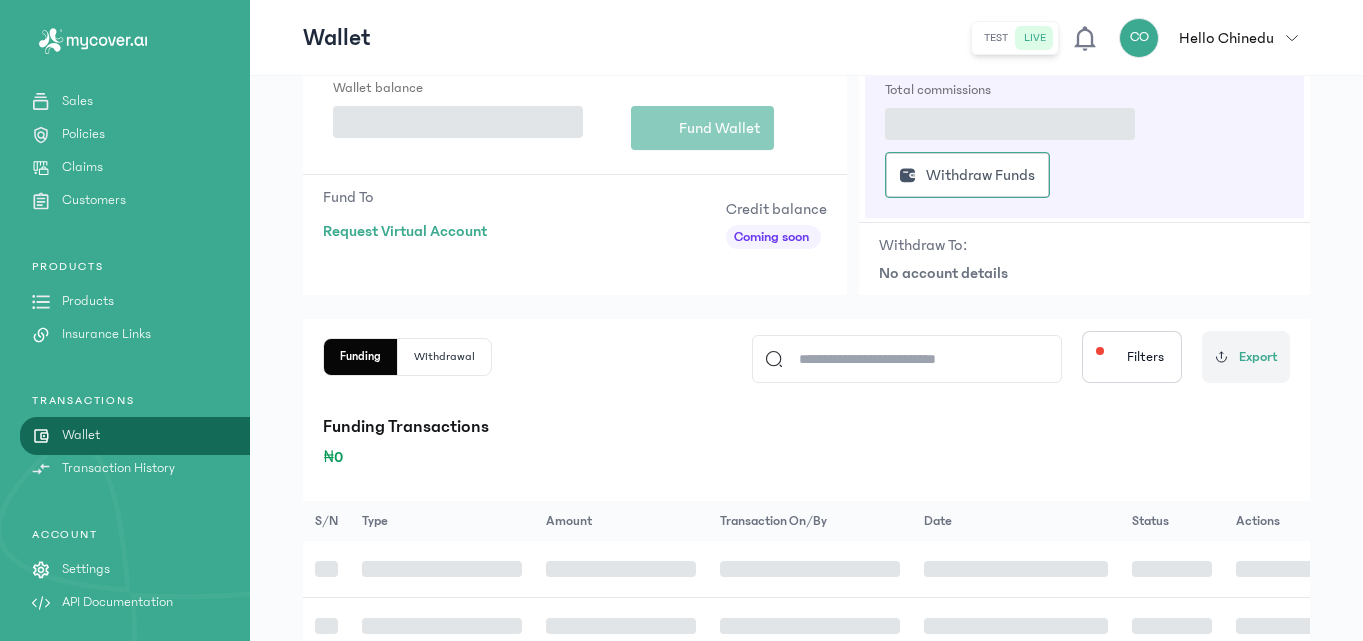 scroll, scrollTop: 0, scrollLeft: 0, axis: both 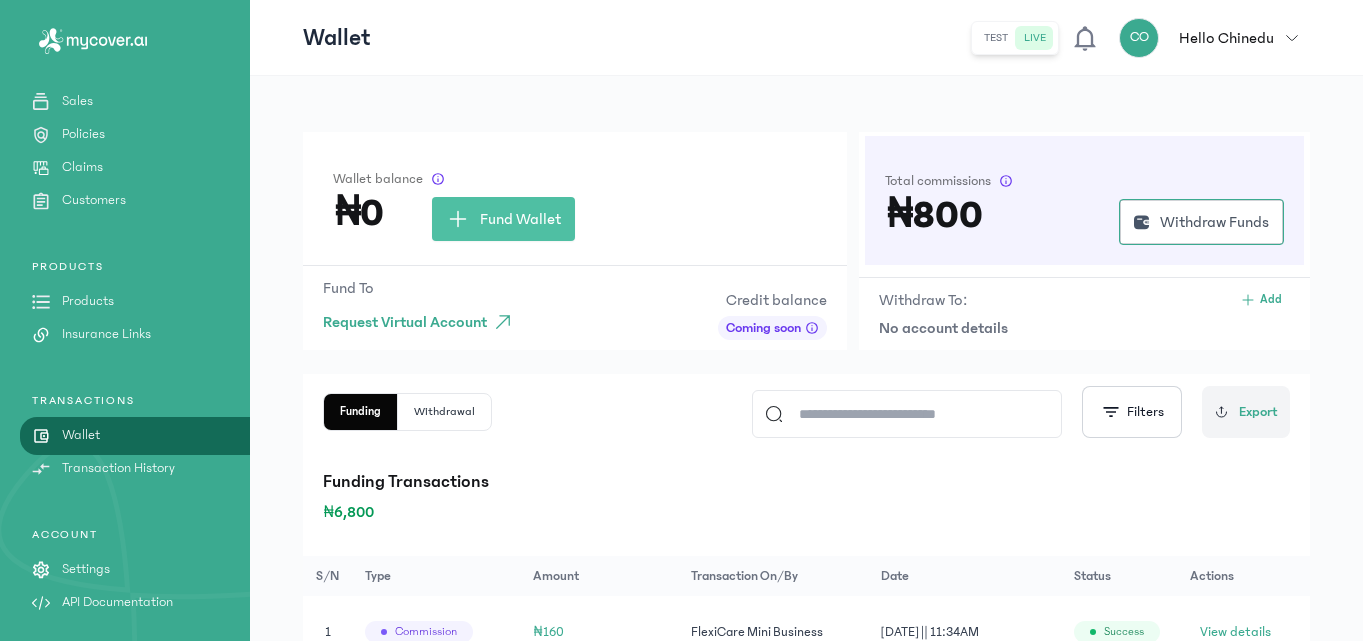 click on "₦6,800" at bounding box center (806, 512) 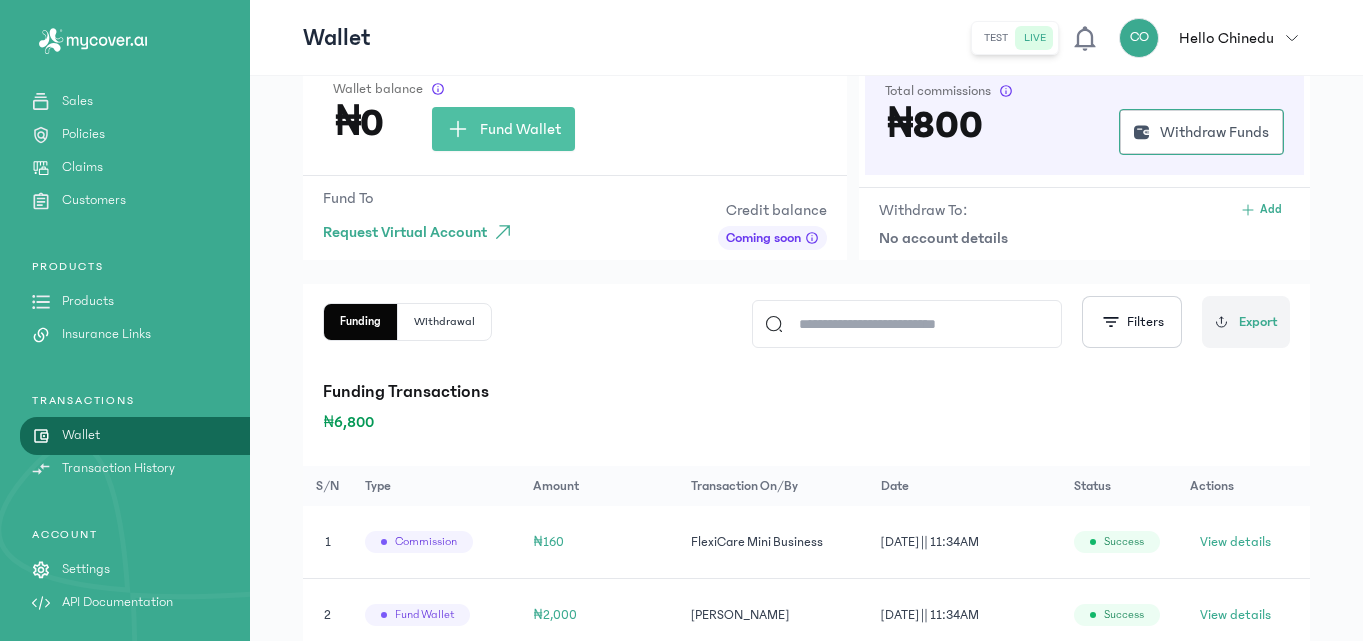 scroll, scrollTop: 6, scrollLeft: 0, axis: vertical 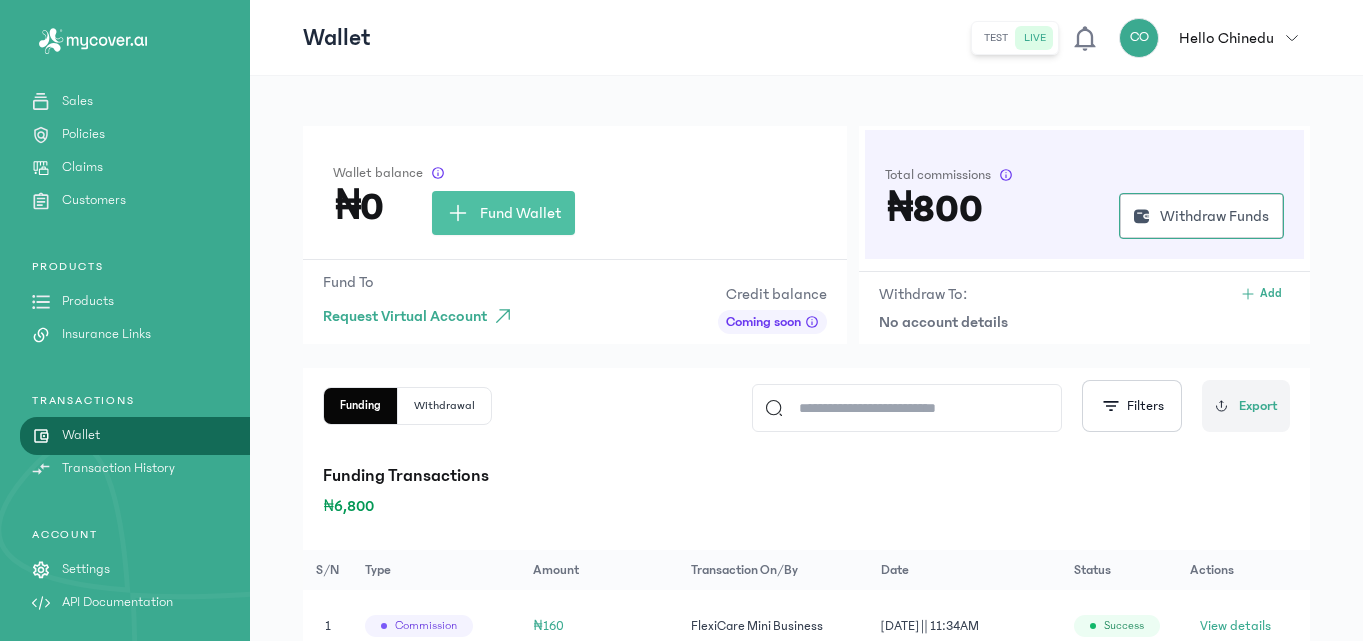 click on "Customers" at bounding box center (94, 200) 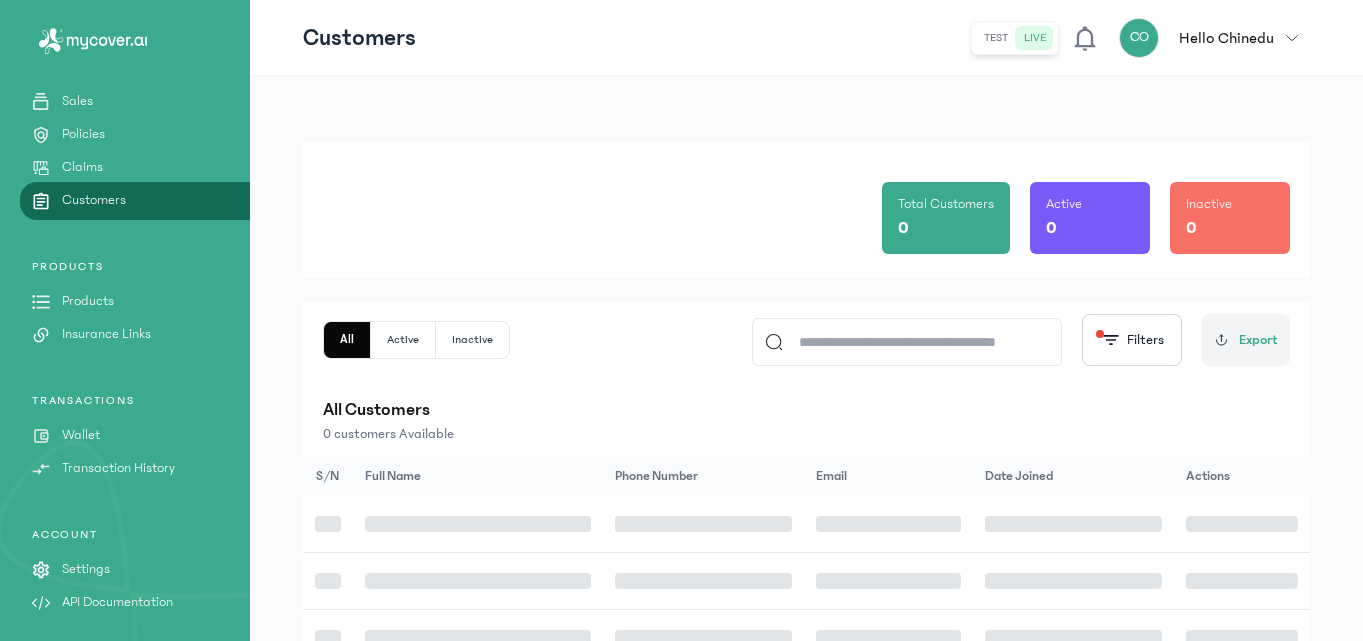 scroll, scrollTop: 0, scrollLeft: 0, axis: both 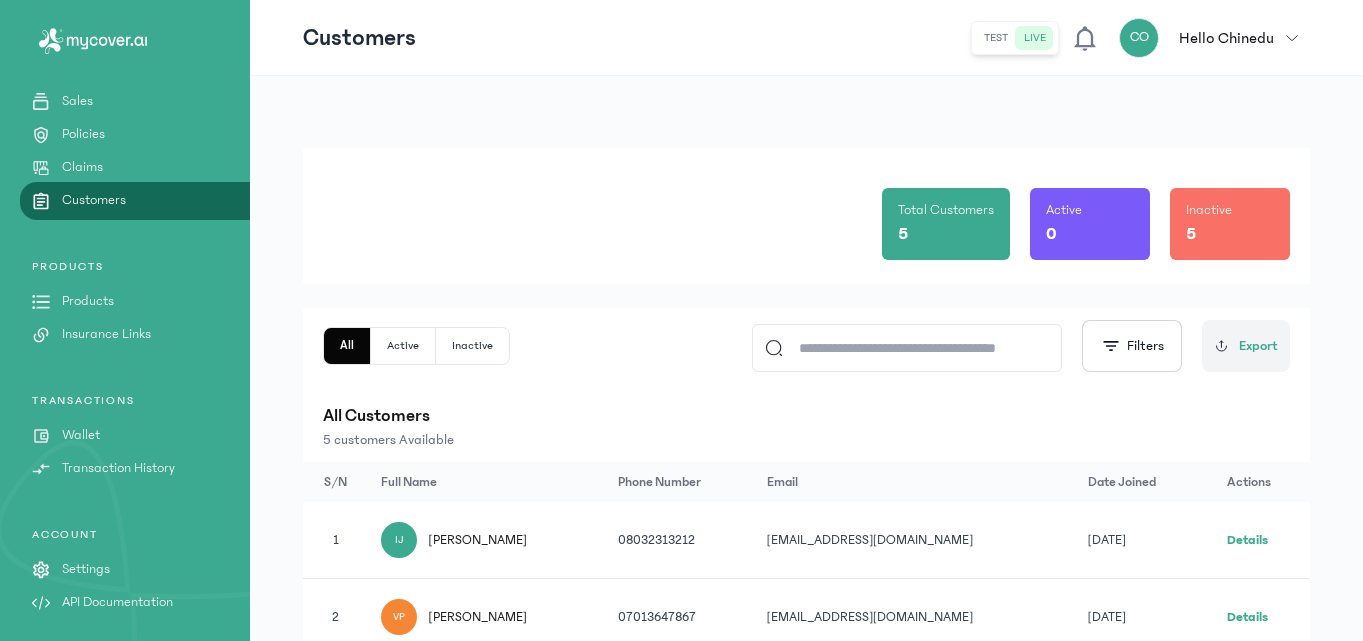 click on "Products" at bounding box center (88, 301) 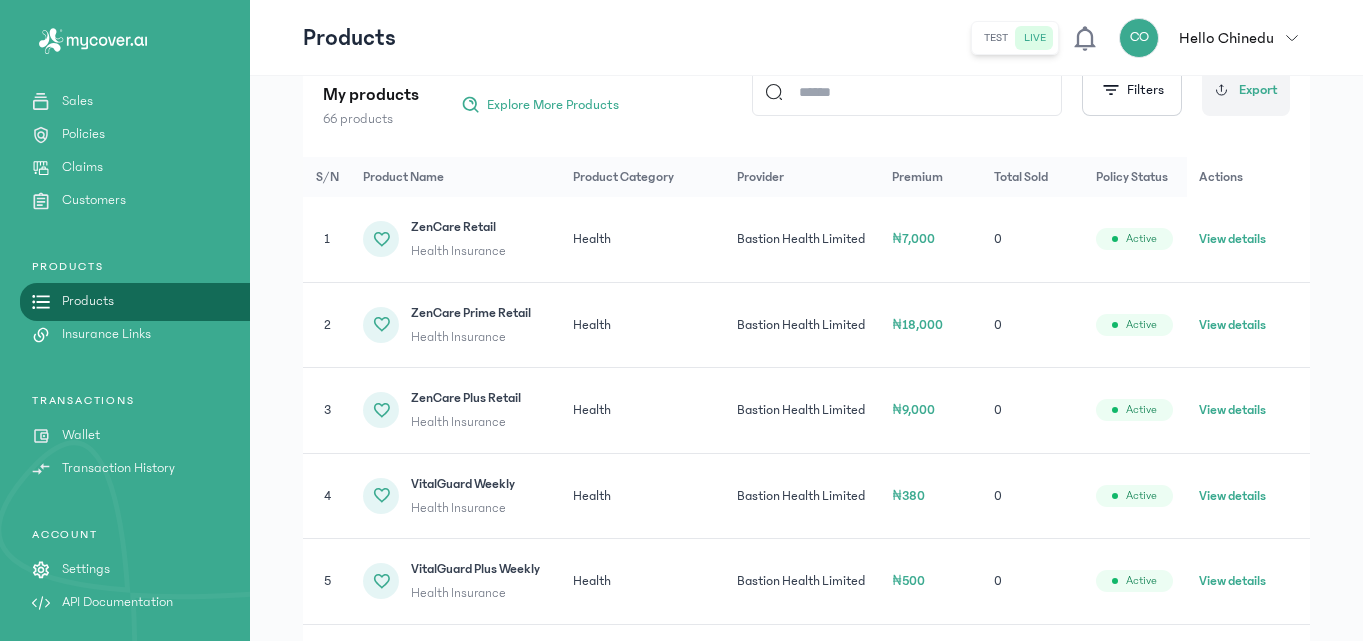 scroll, scrollTop: 271, scrollLeft: 0, axis: vertical 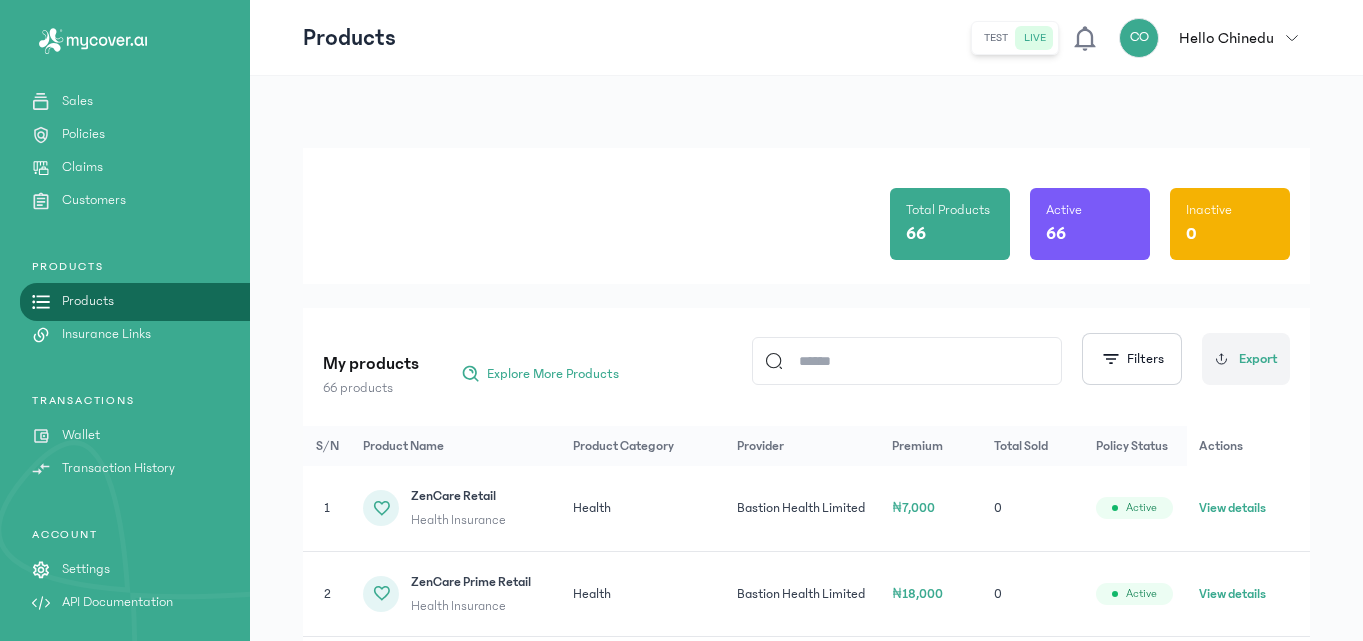click 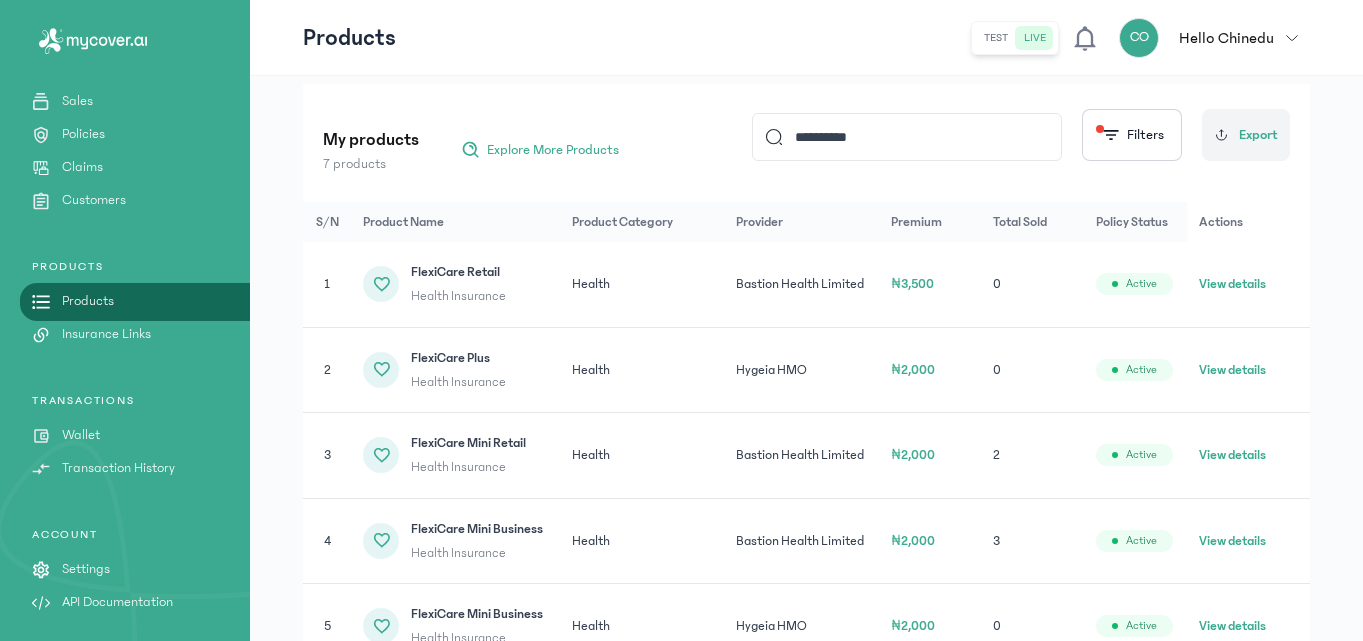 scroll, scrollTop: 227, scrollLeft: 0, axis: vertical 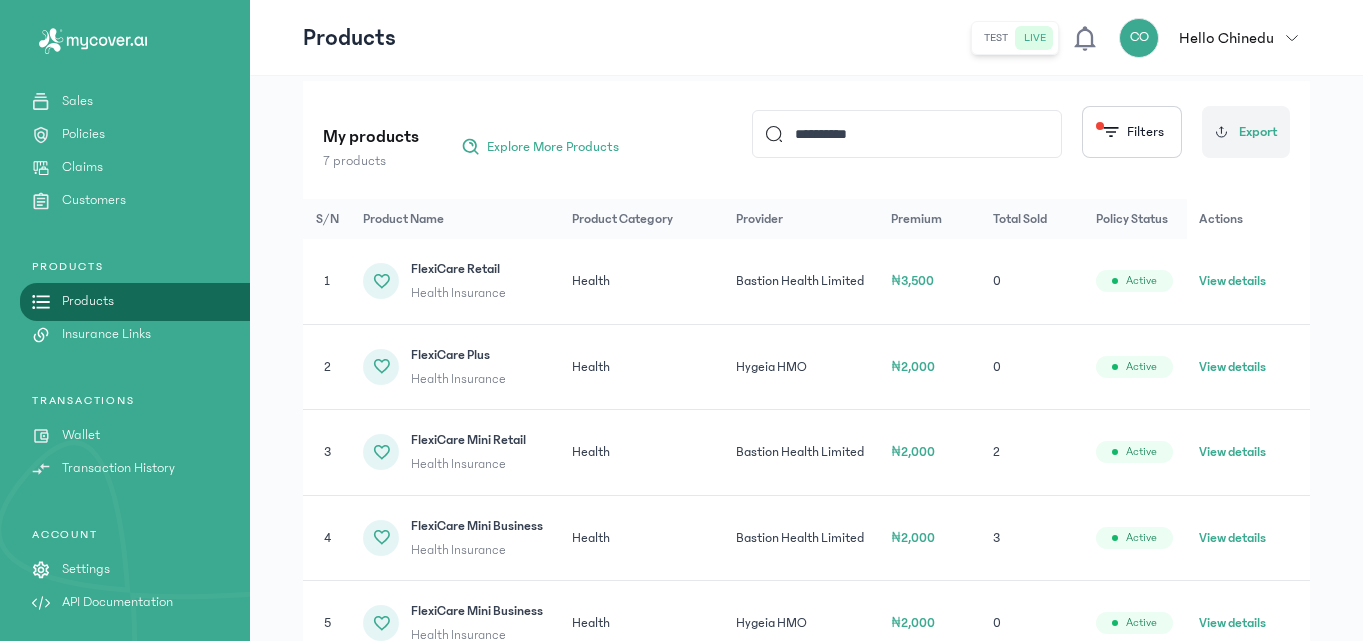 click on "View details" 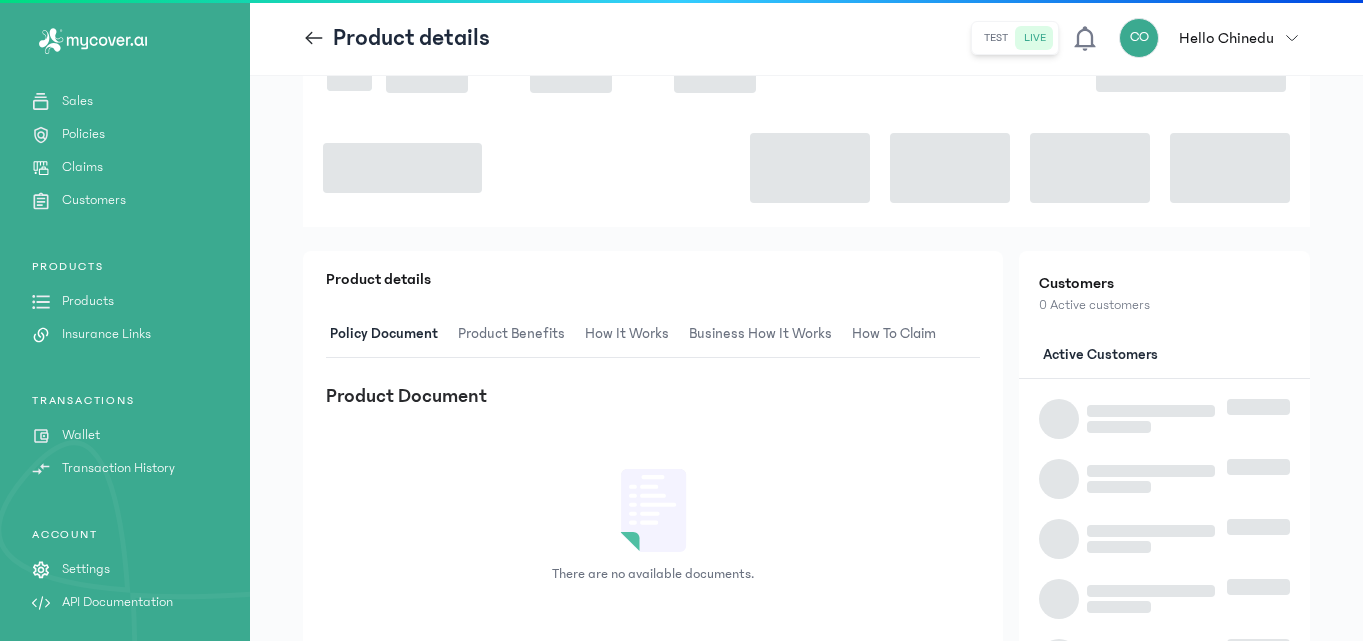 scroll, scrollTop: 0, scrollLeft: 0, axis: both 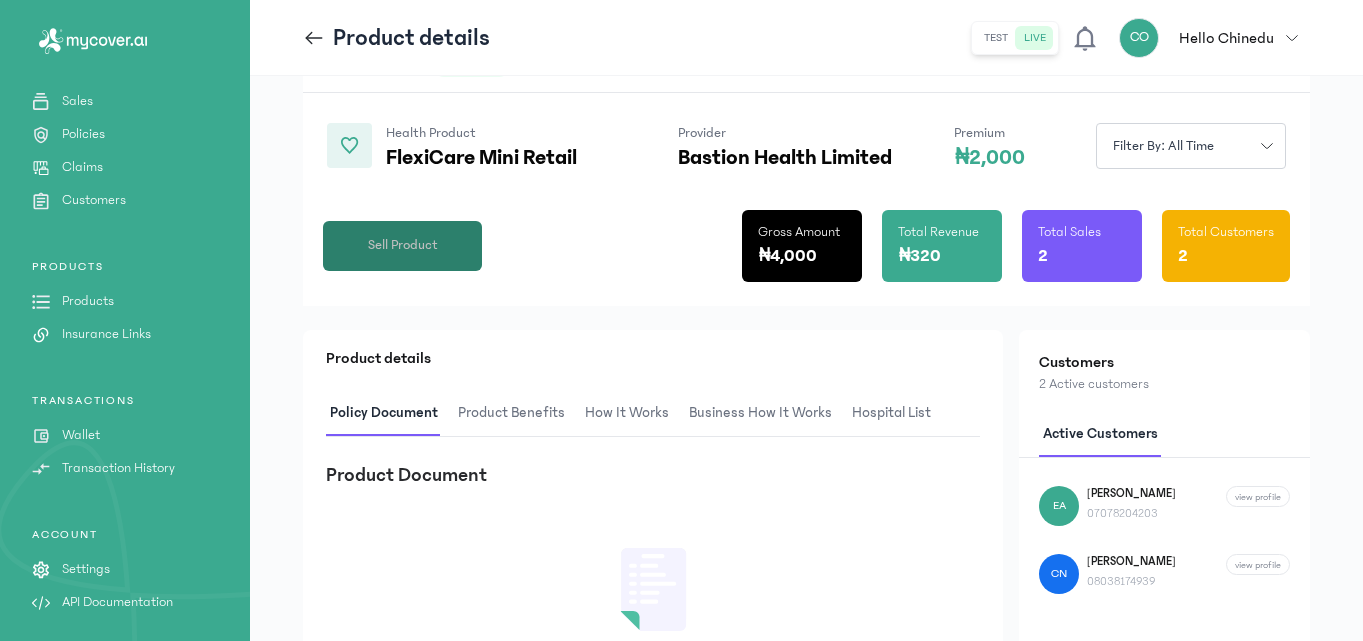 click on "Sell Product" 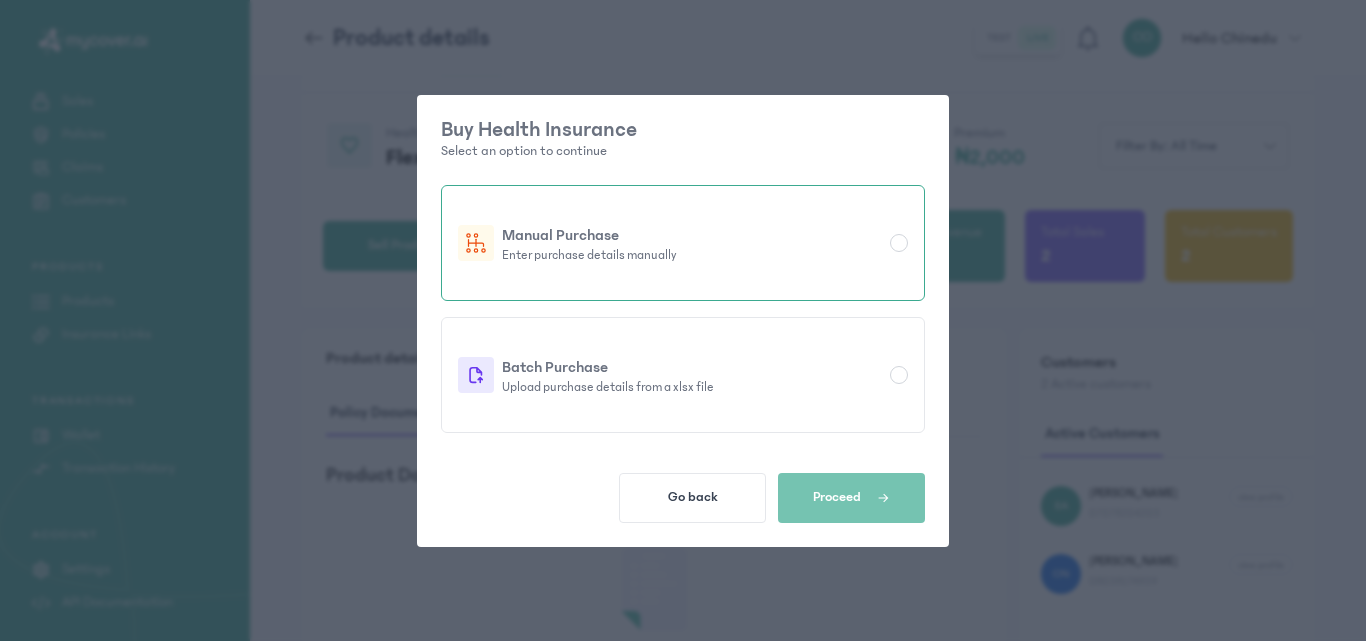 click on "Enter purchase details manually" at bounding box center [692, 255] 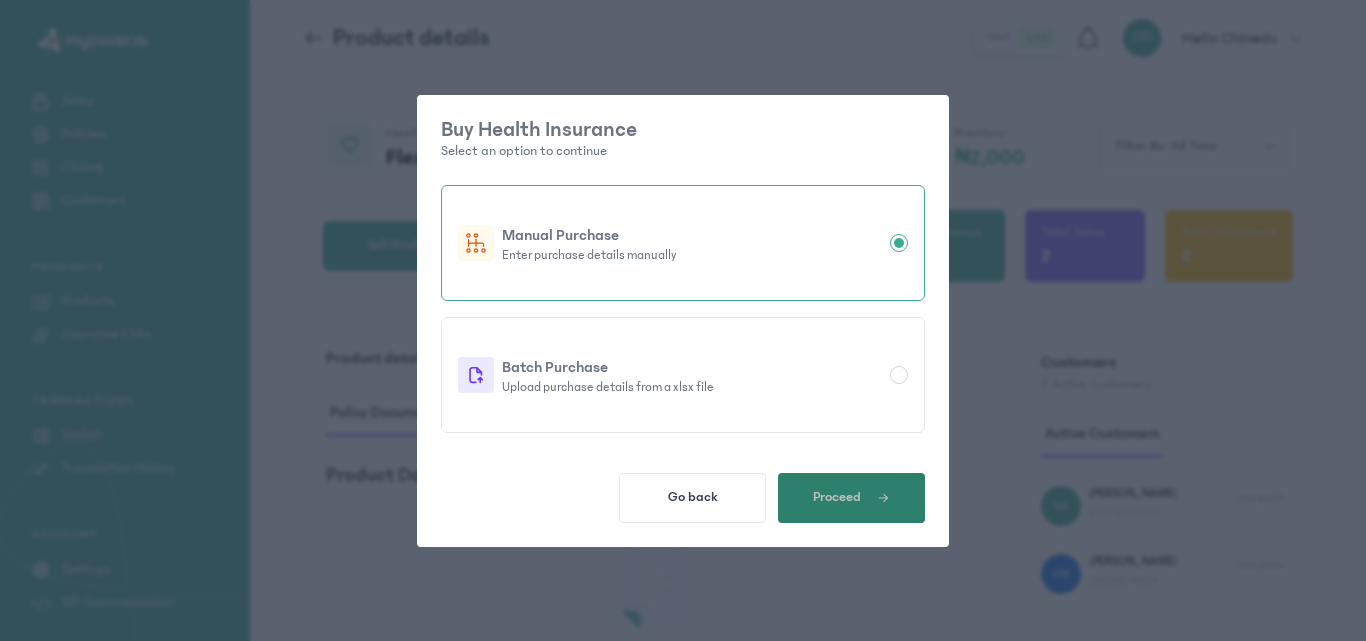 click on "Proceed" 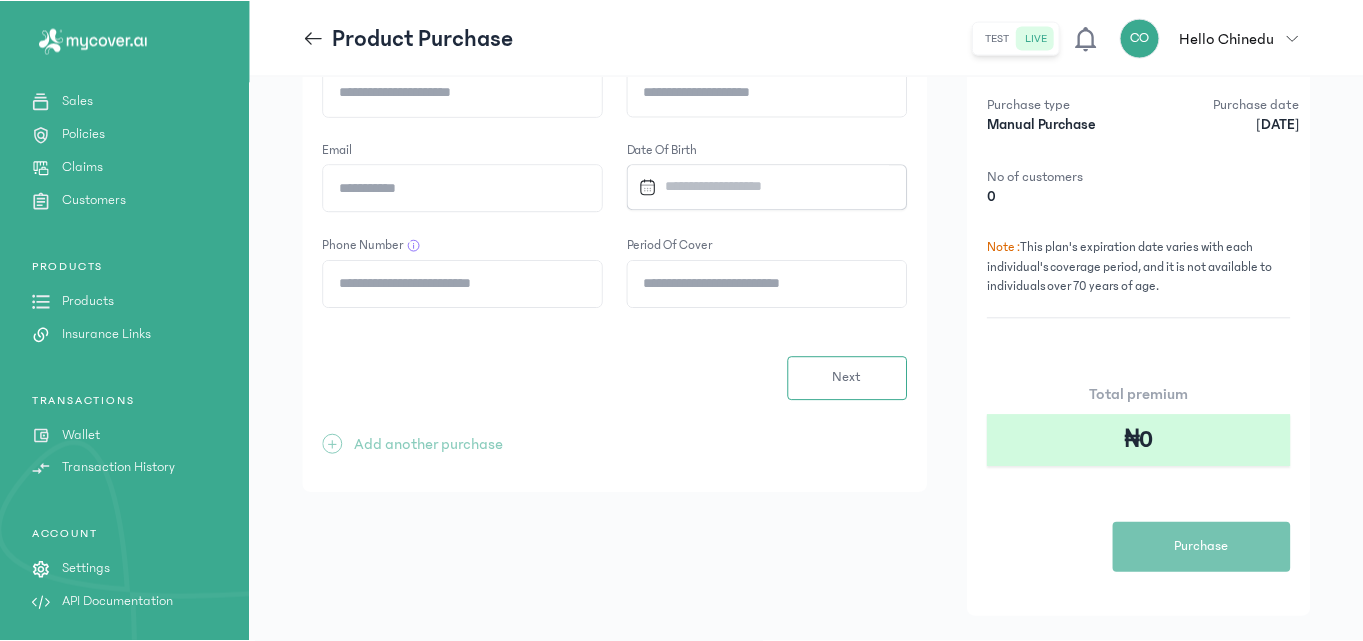 scroll, scrollTop: 0, scrollLeft: 0, axis: both 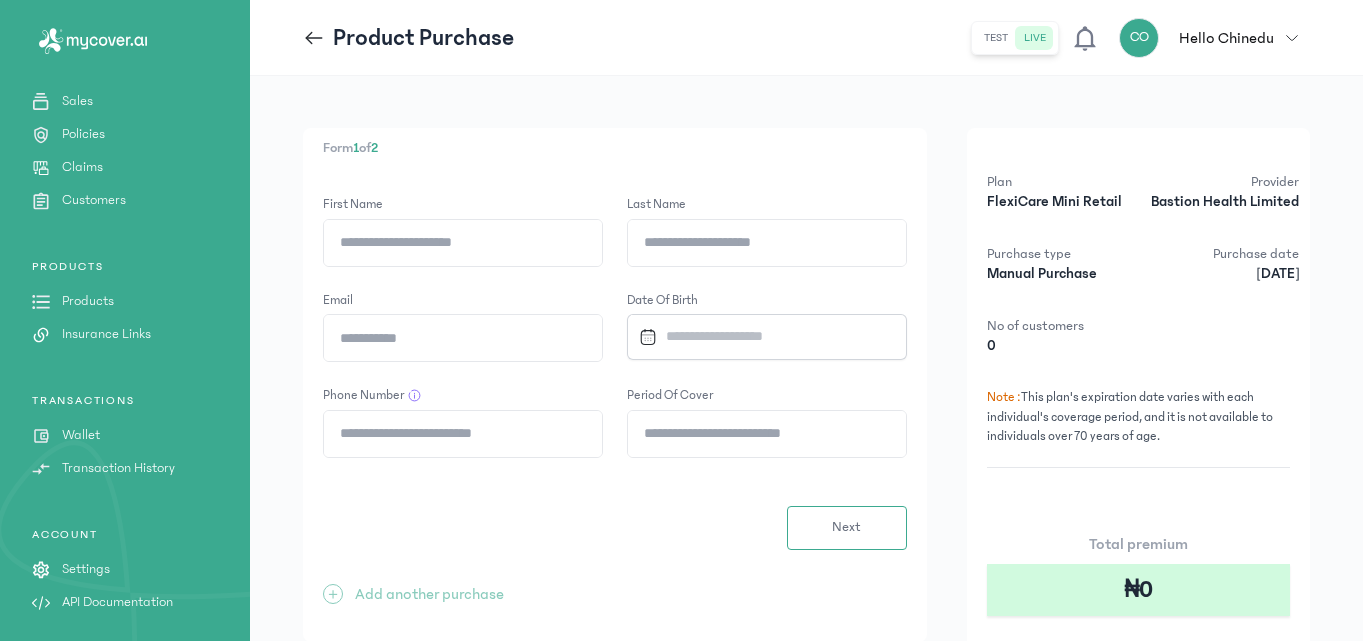 click on "First Name" 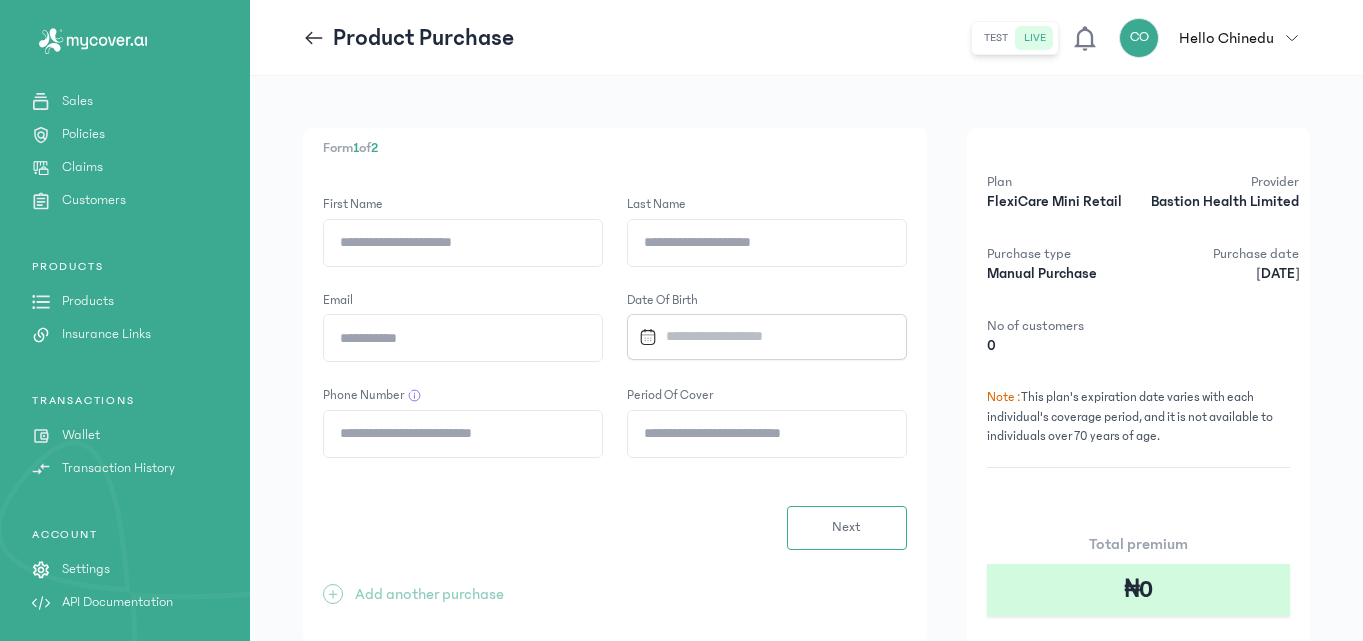 type on "*" 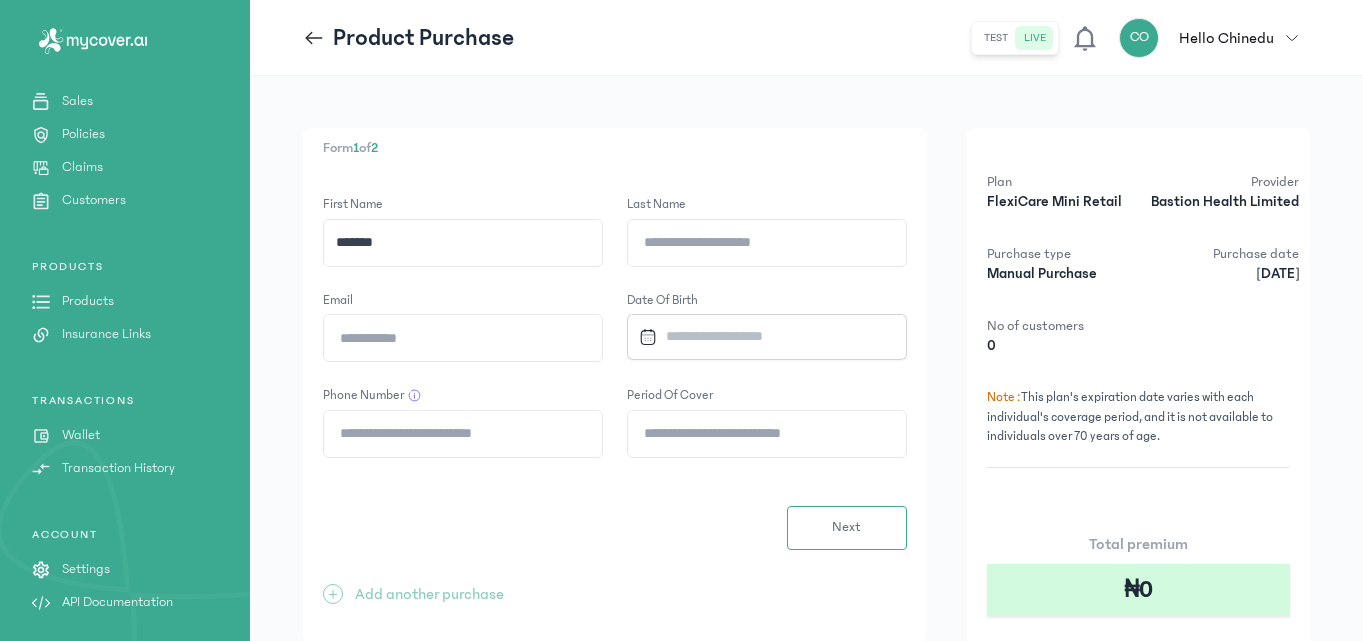 type on "*******" 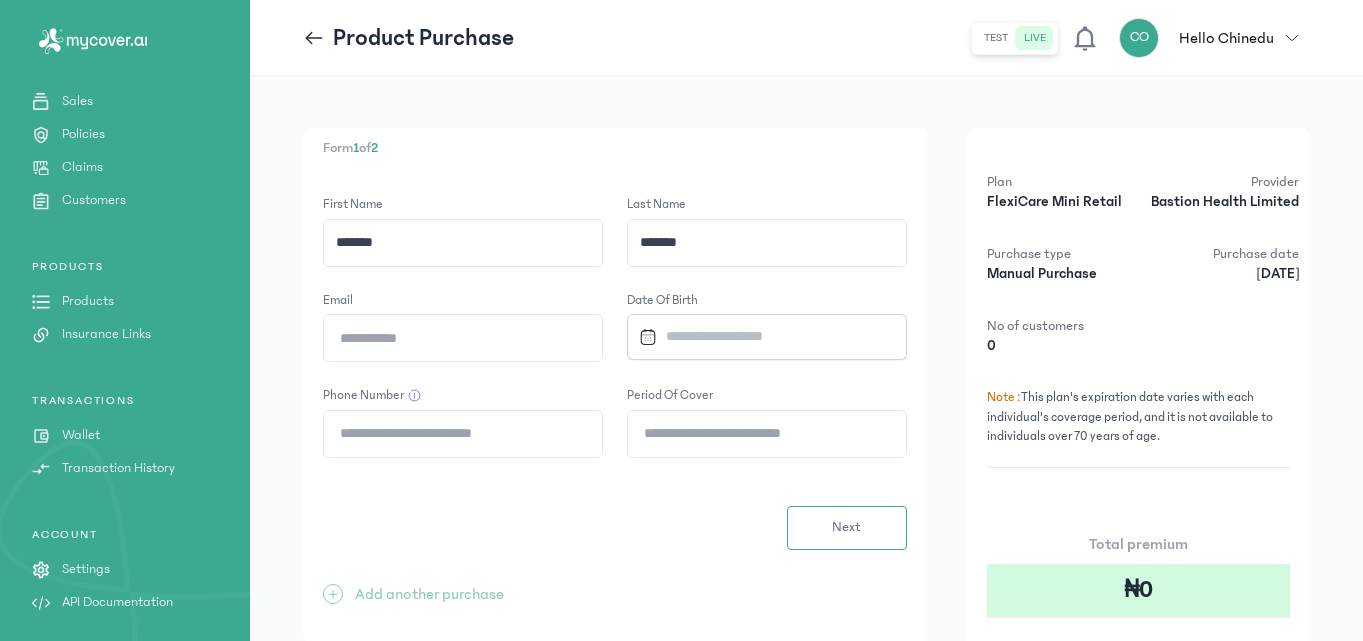 type on "*******" 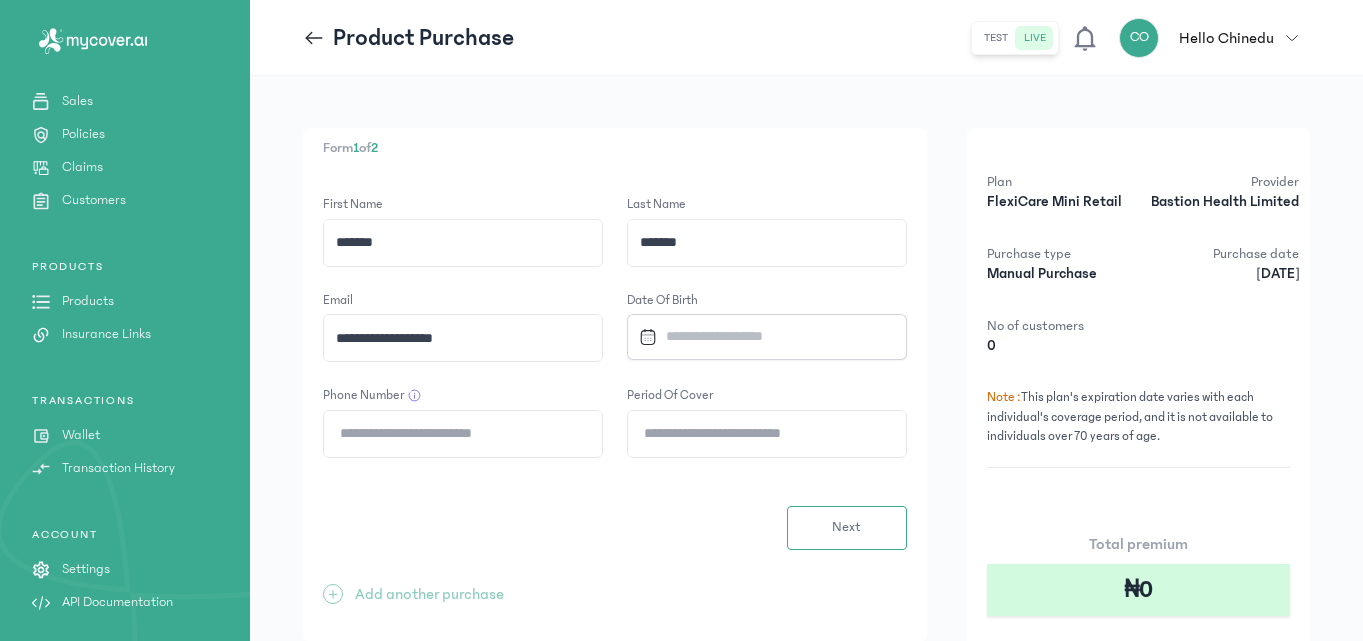 type on "**********" 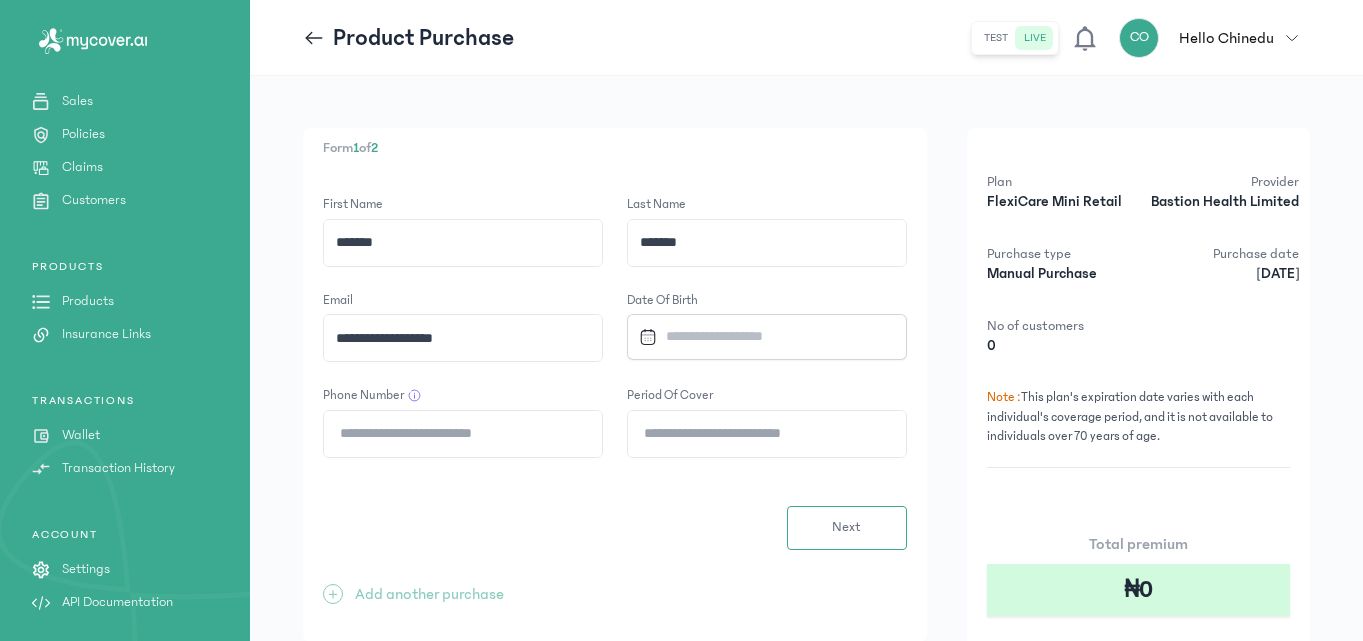 click at bounding box center (760, 336) 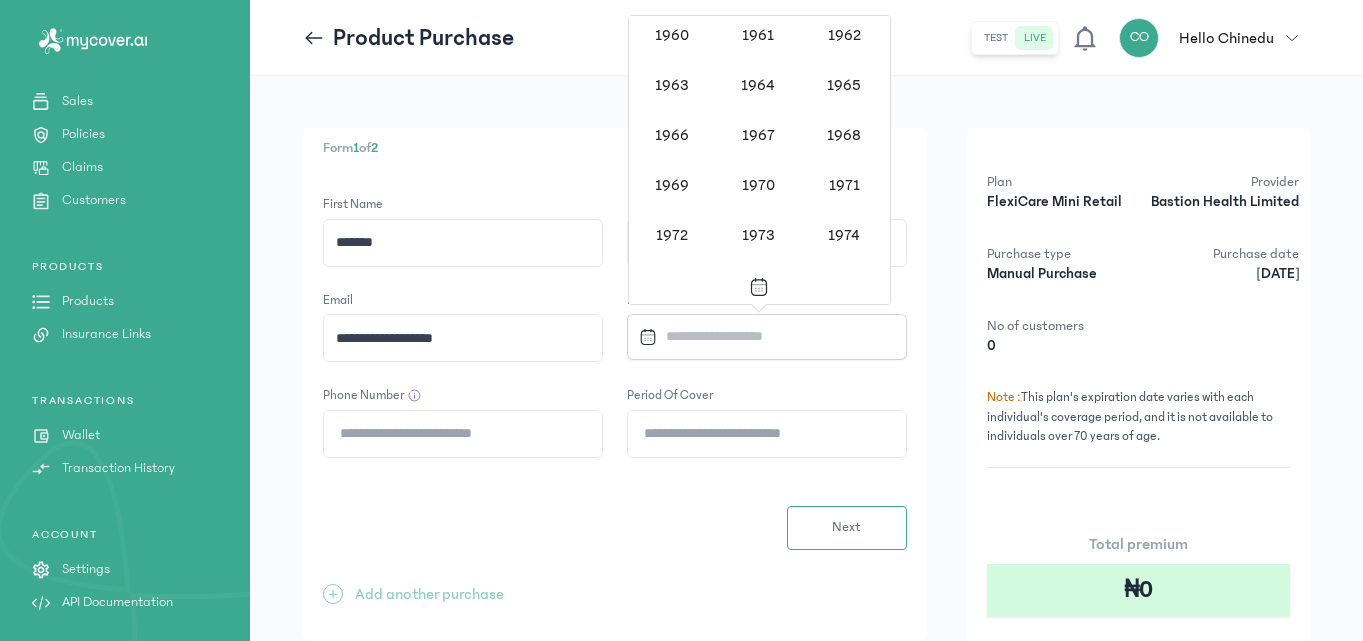 scroll, scrollTop: 993, scrollLeft: 0, axis: vertical 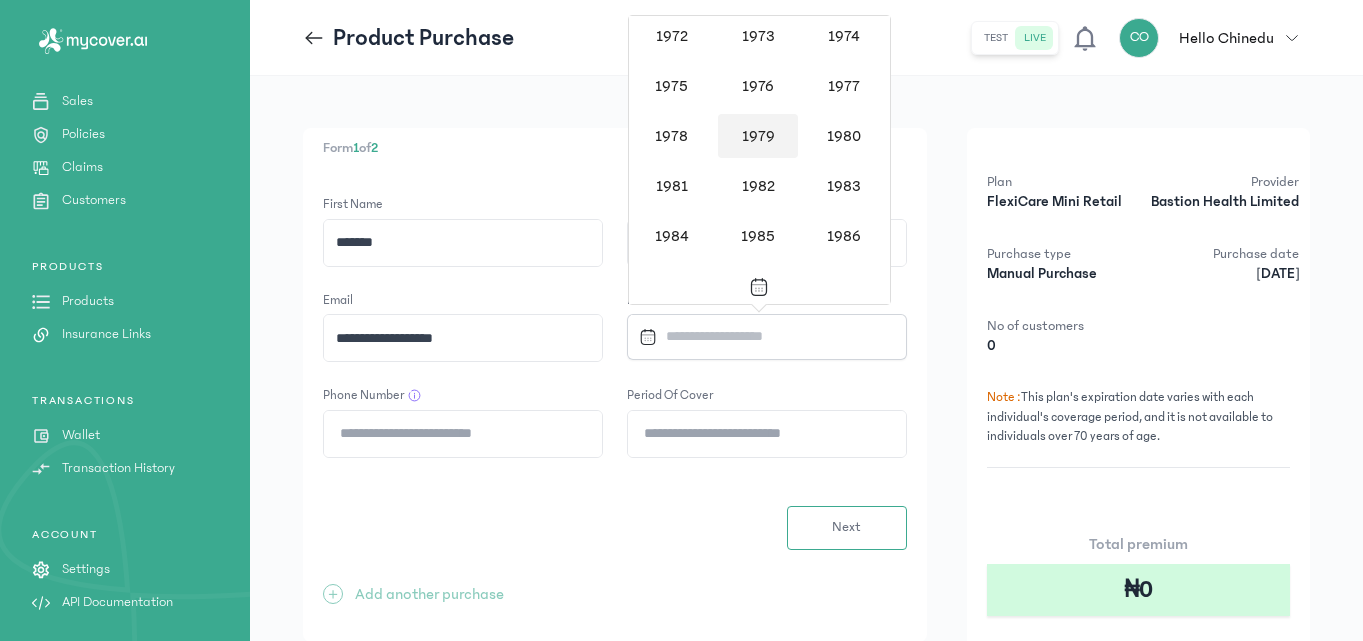 click on "1979" at bounding box center [758, 136] 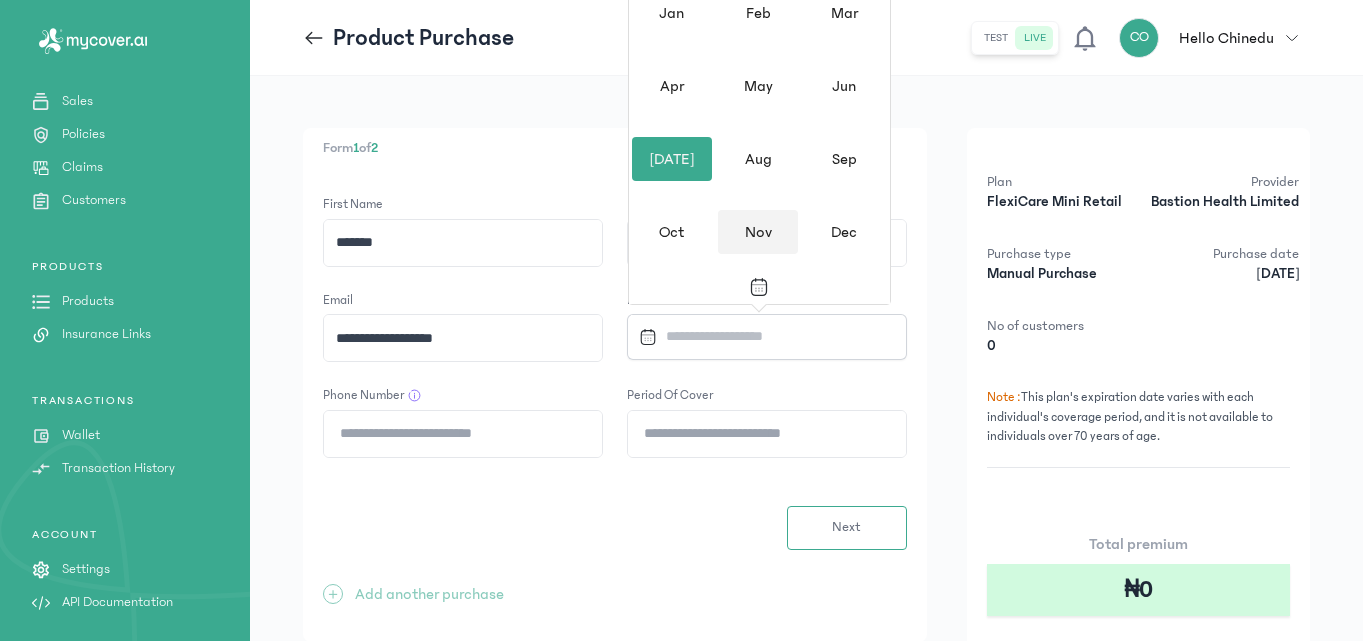 click on "Nov" at bounding box center (758, 232) 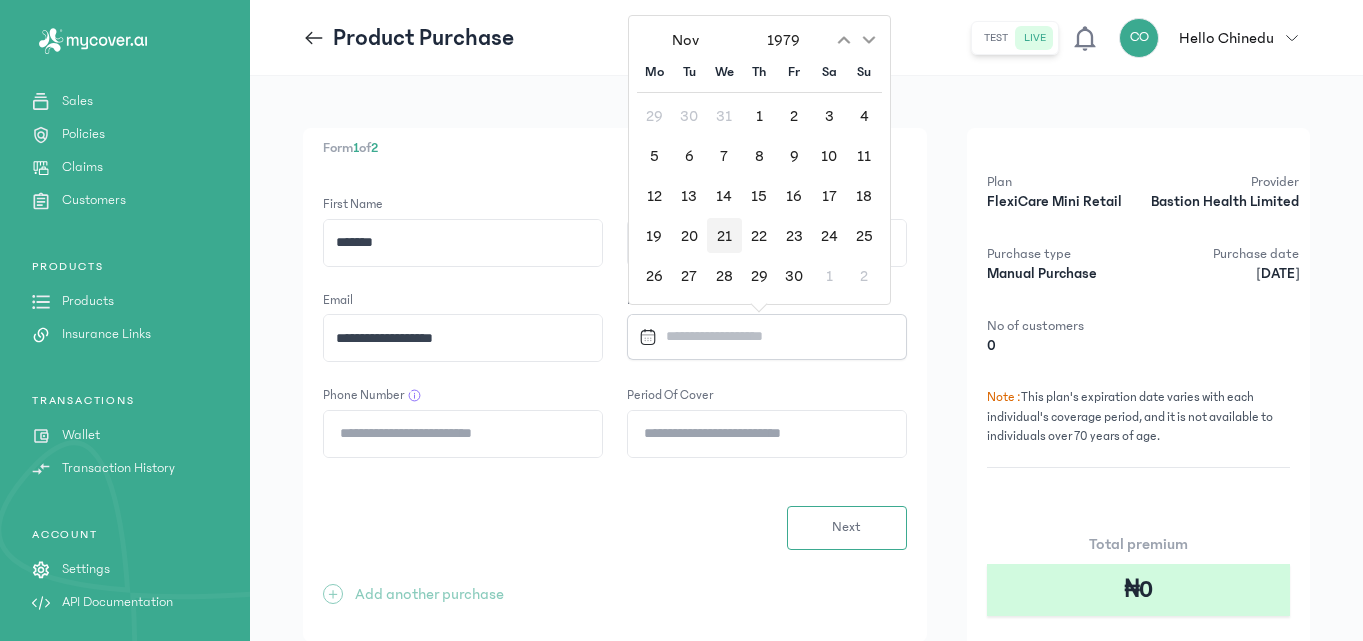 click on "21" at bounding box center [724, 235] 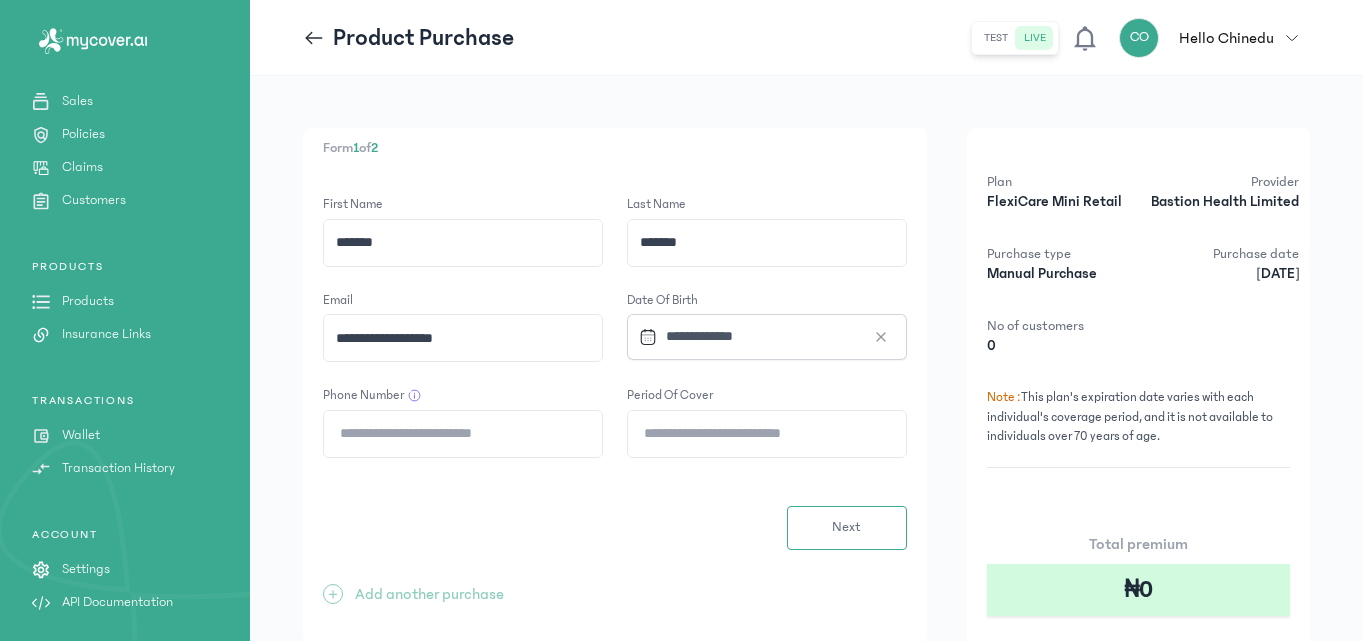 click on "Period of cover" 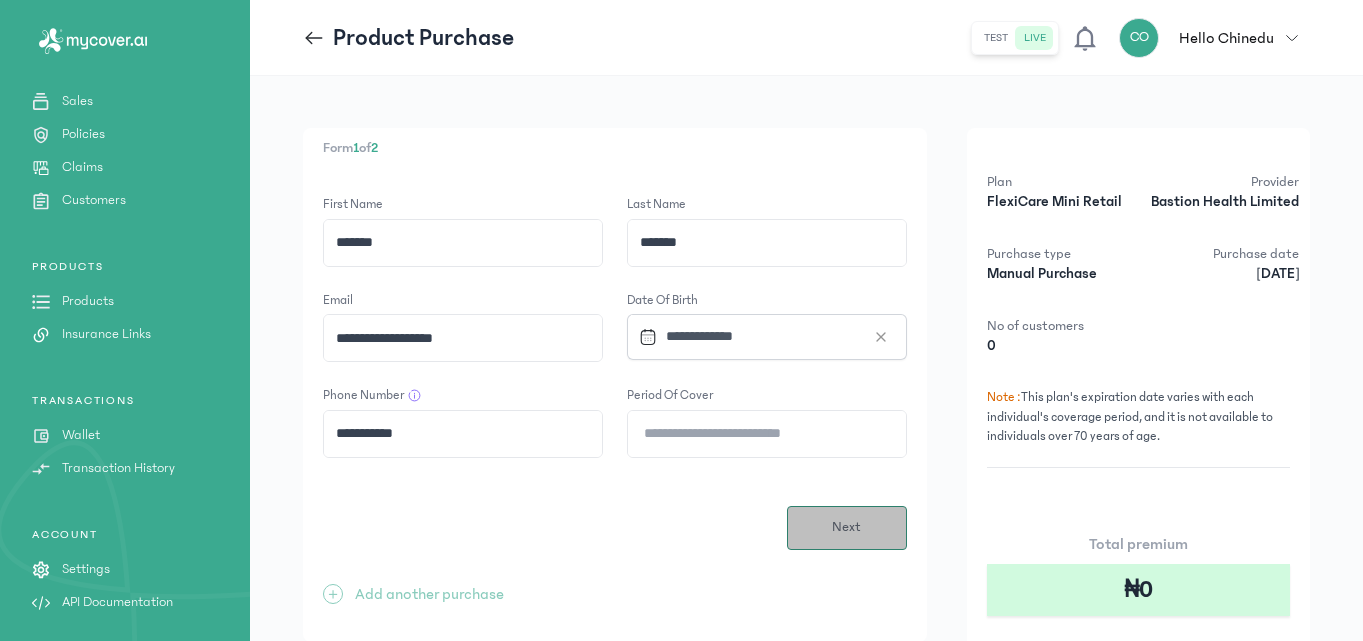 type on "**********" 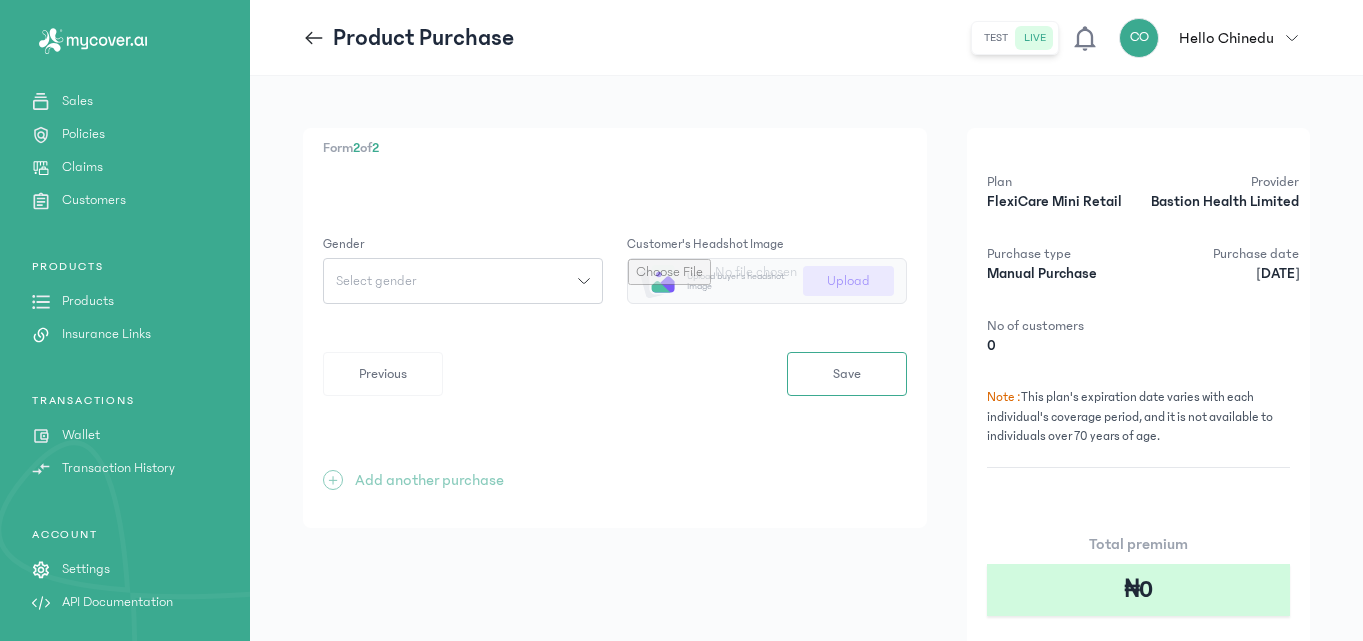click on "Select gender" at bounding box center (451, 281) 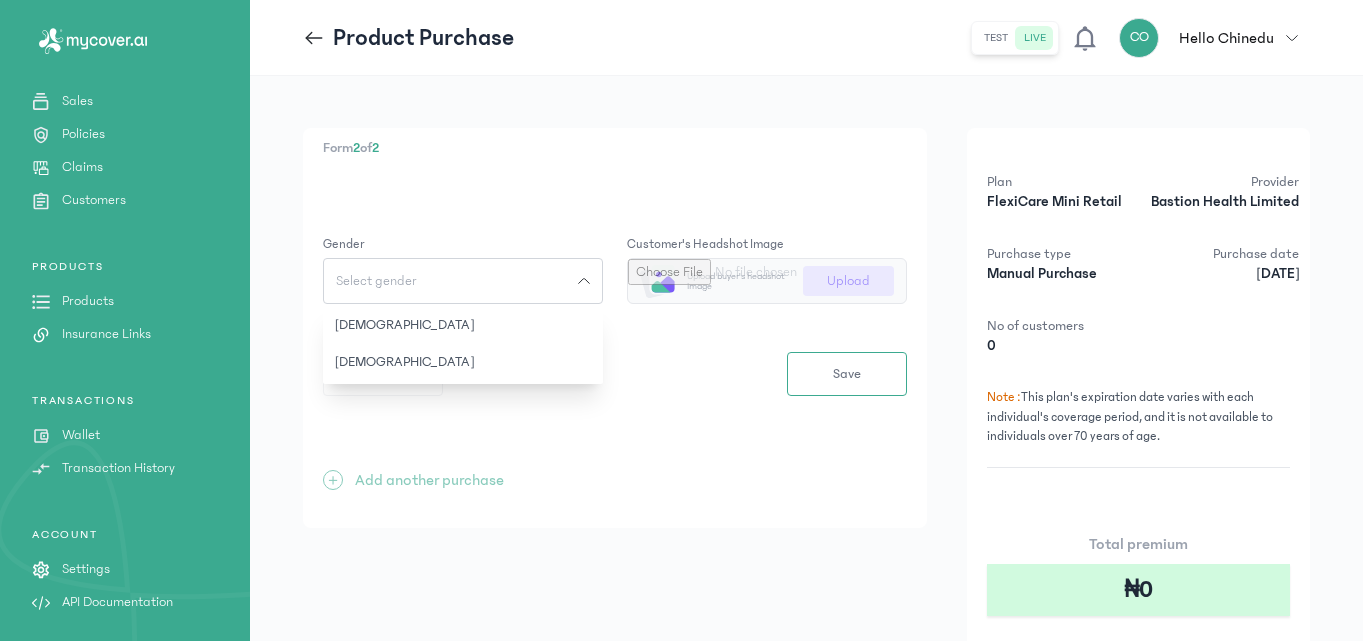click on "Select gender" at bounding box center [451, 281] 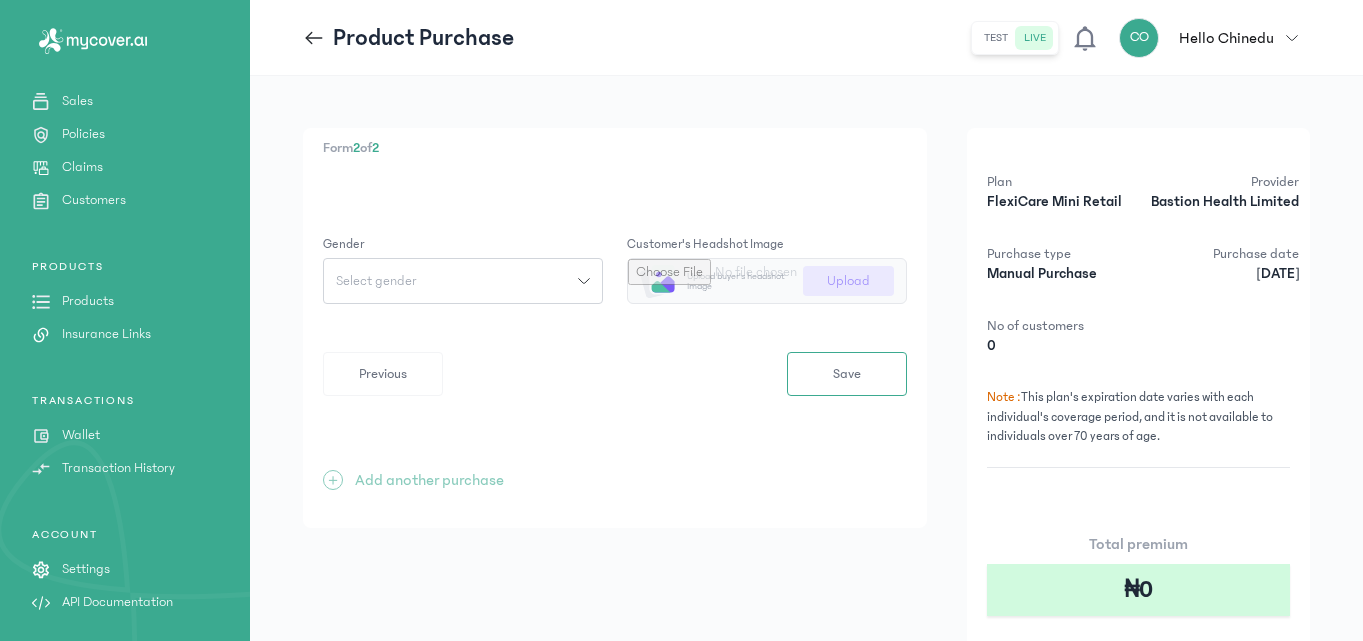 click on "Select gender" 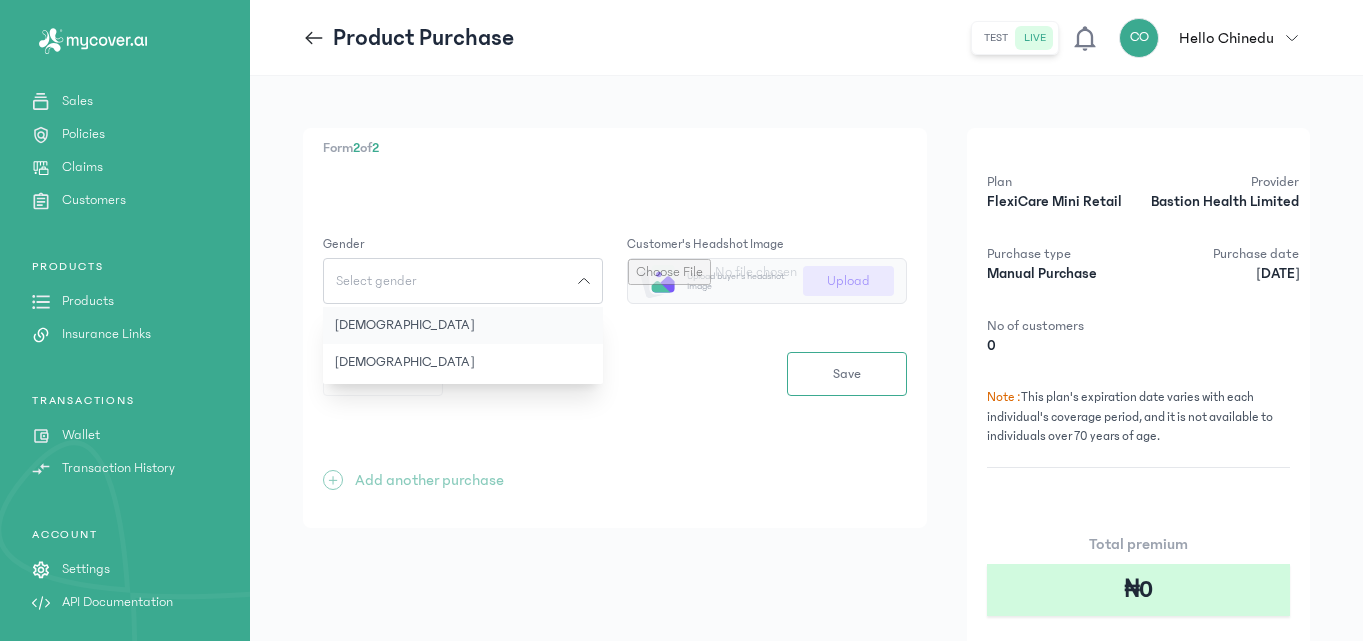 click on "[DEMOGRAPHIC_DATA]" 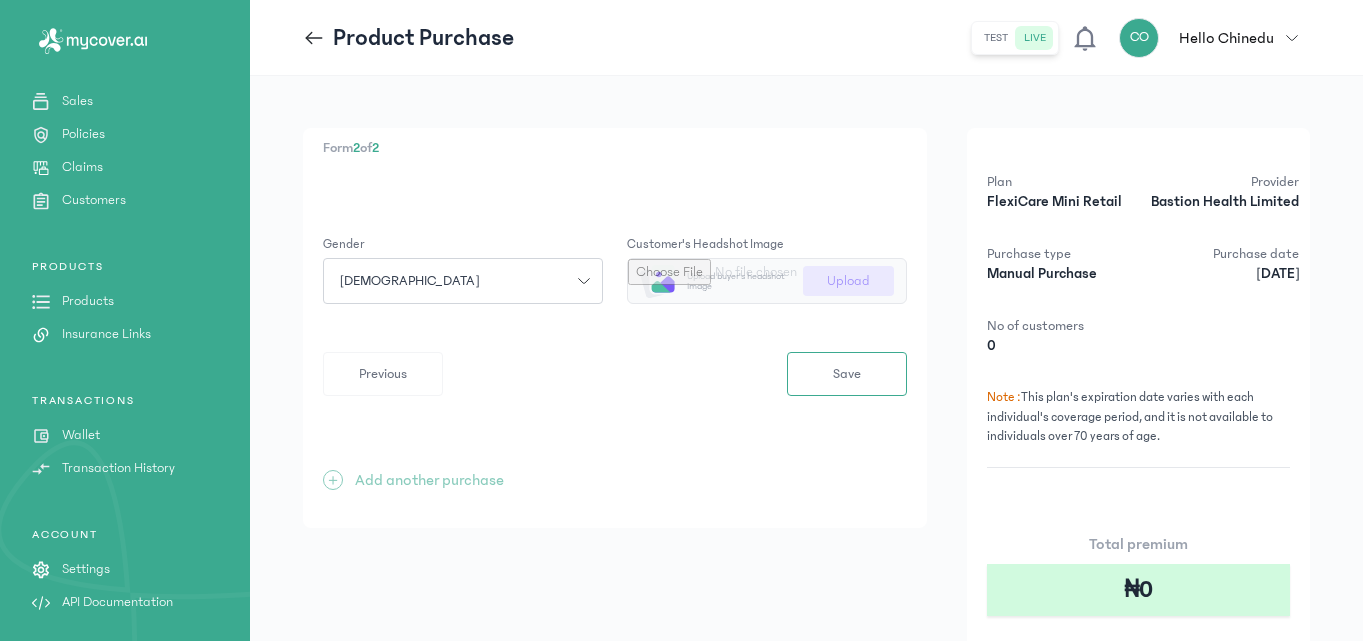 click at bounding box center (767, 281) 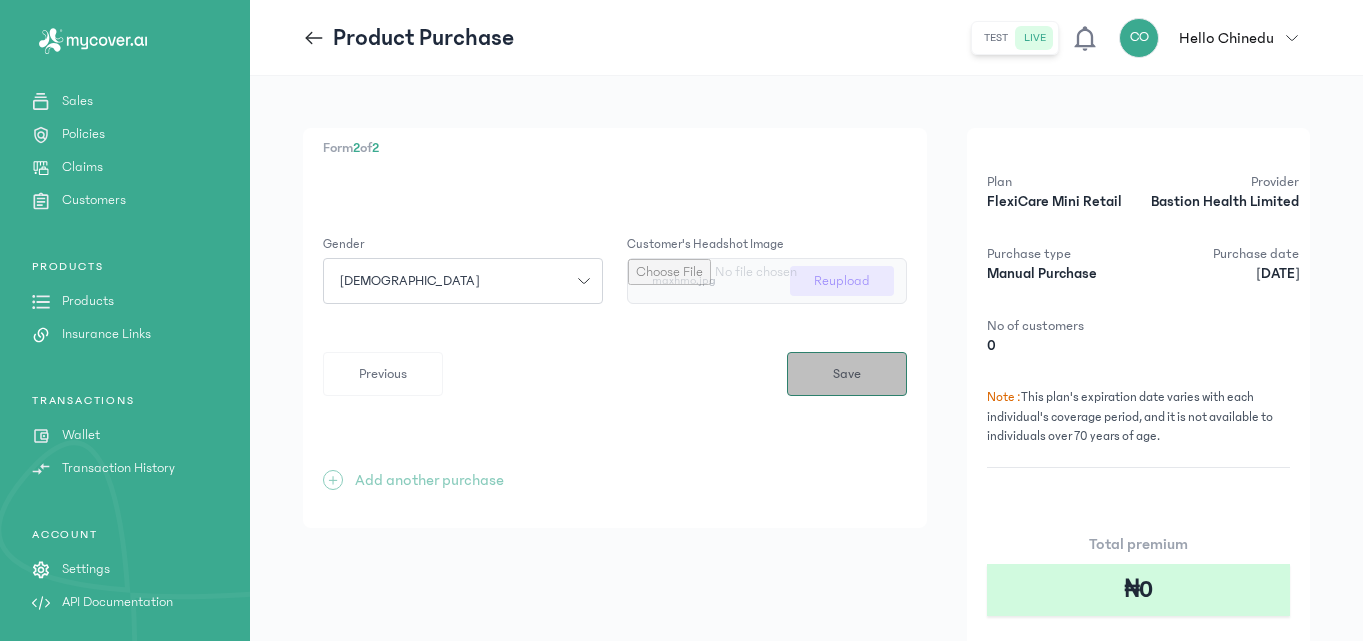 click on "Save" at bounding box center [847, 374] 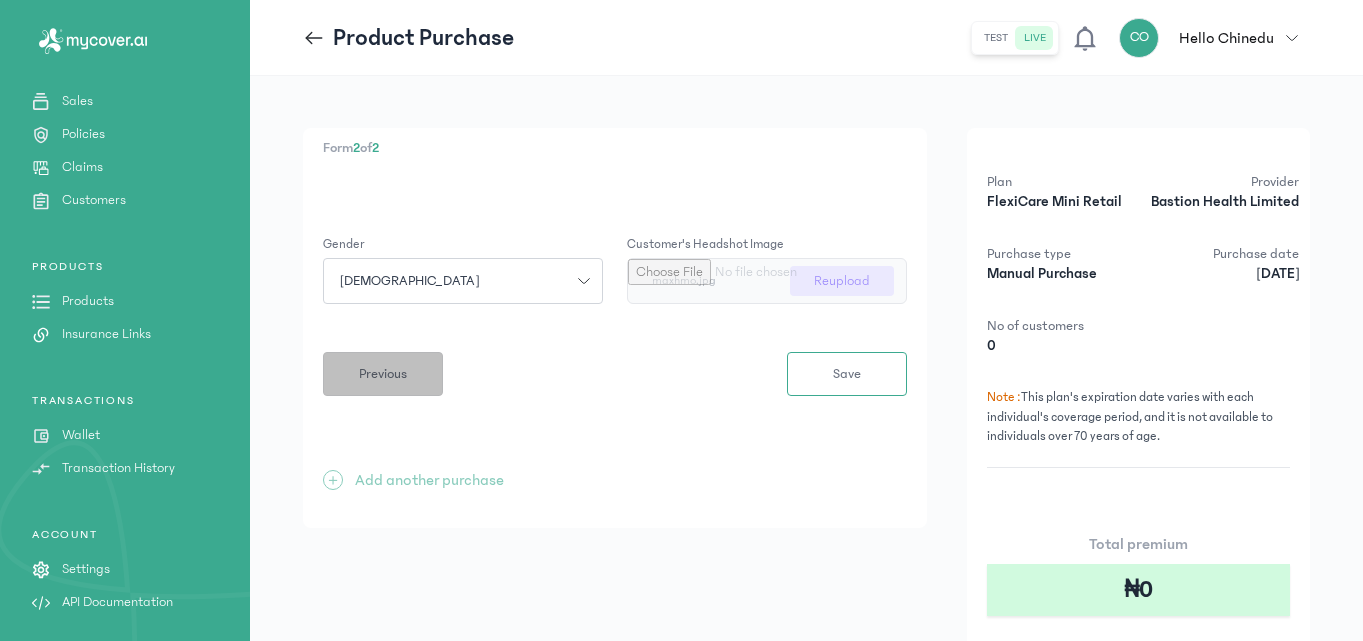 click on "Previous" at bounding box center (383, 374) 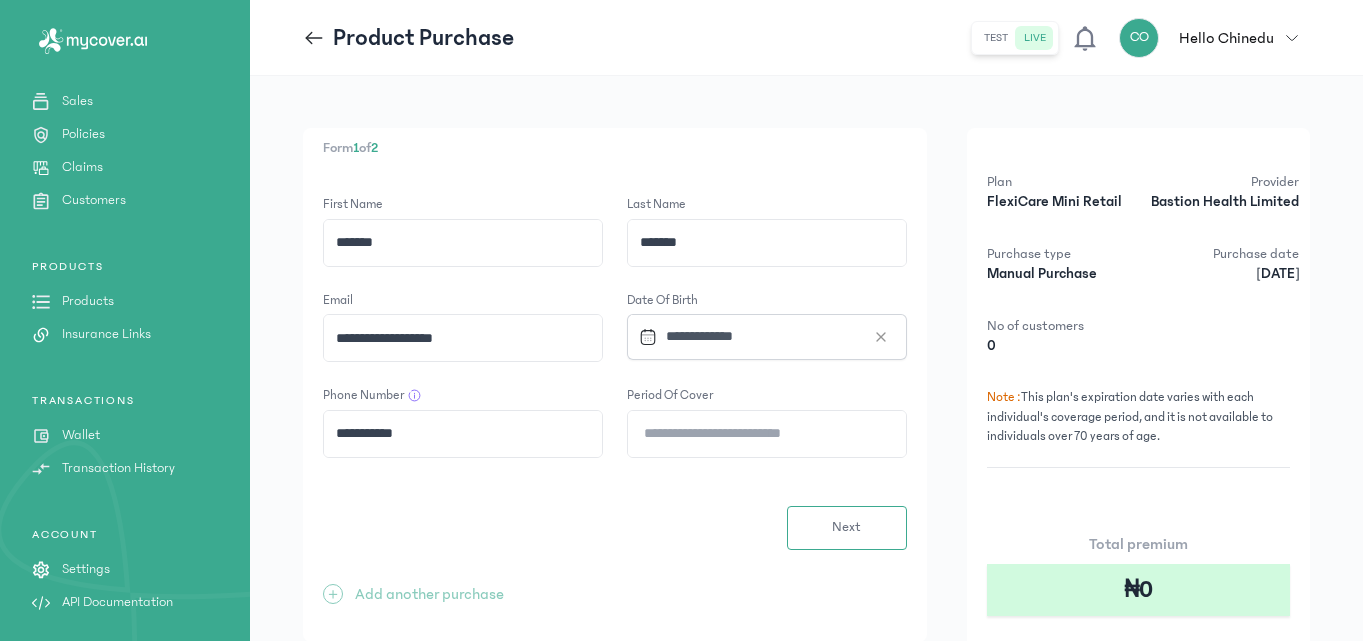 click on "**********" 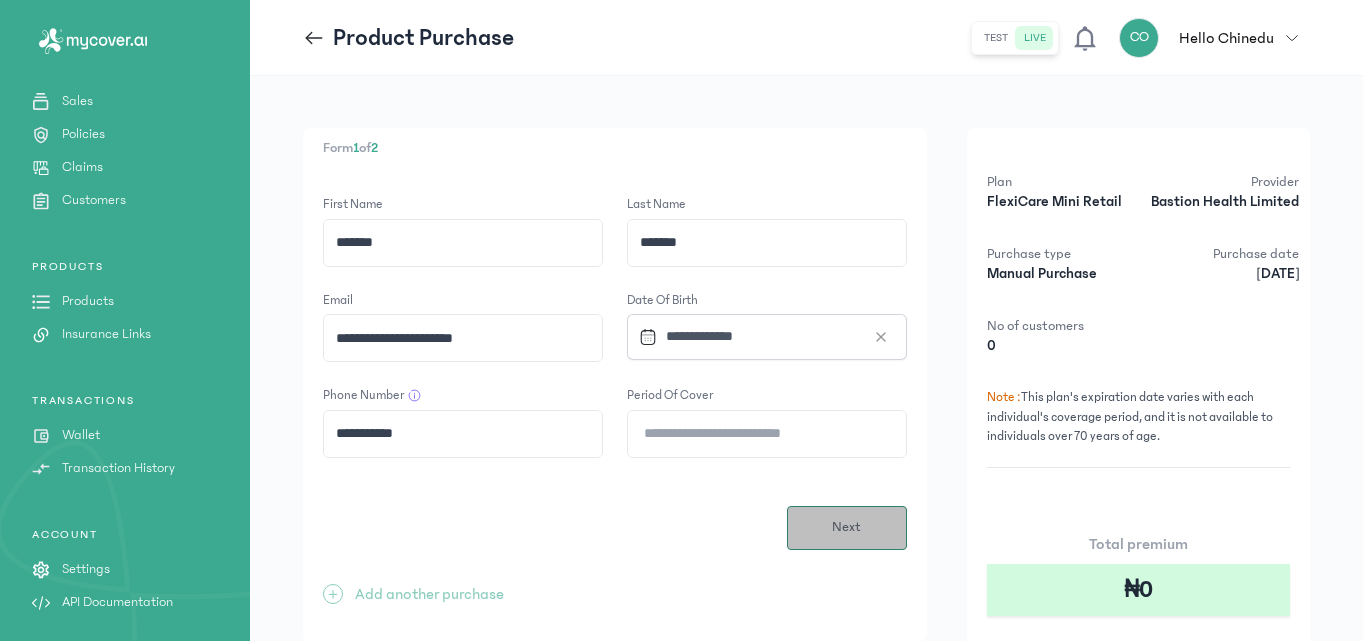 type on "**********" 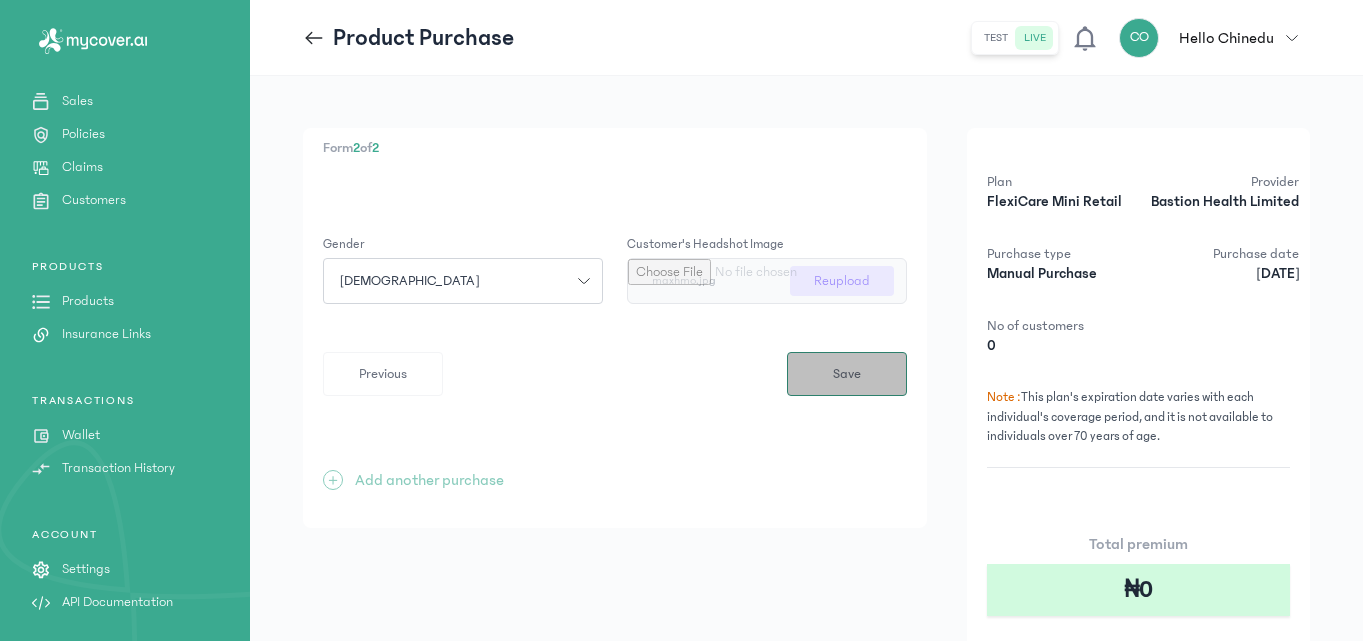 click on "Save" at bounding box center [847, 374] 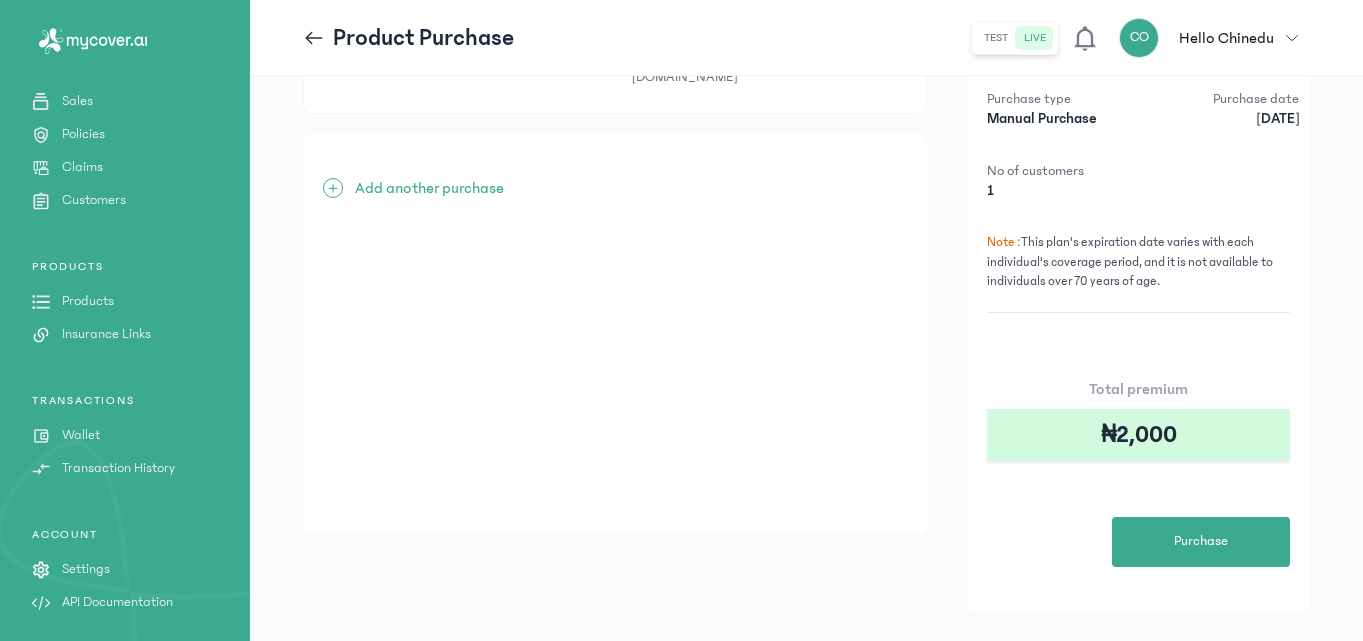 scroll, scrollTop: 189, scrollLeft: 0, axis: vertical 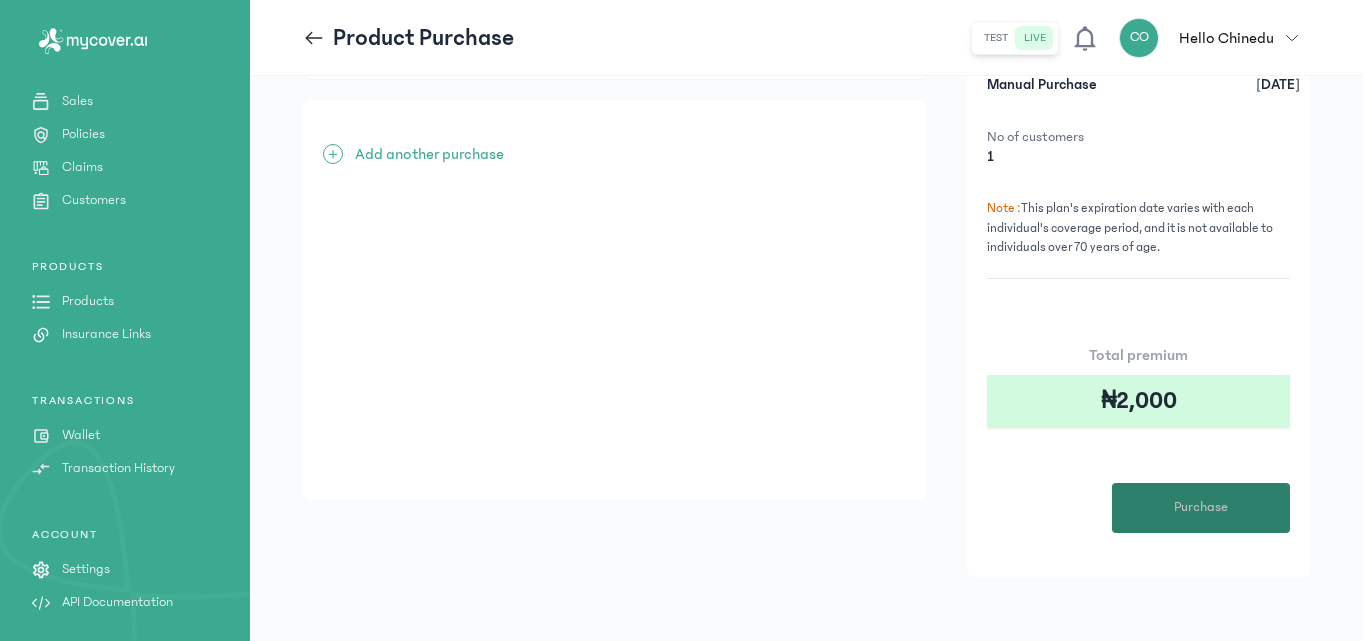 click on "Purchase" at bounding box center [1201, 508] 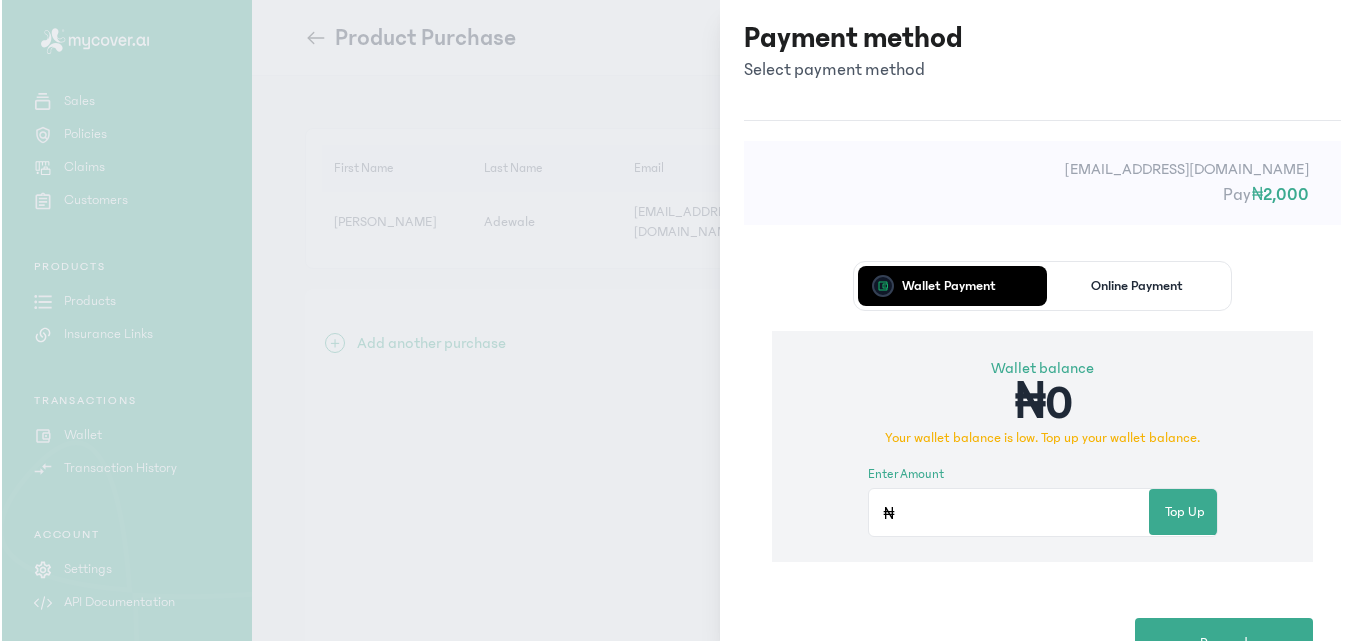 scroll, scrollTop: 0, scrollLeft: 0, axis: both 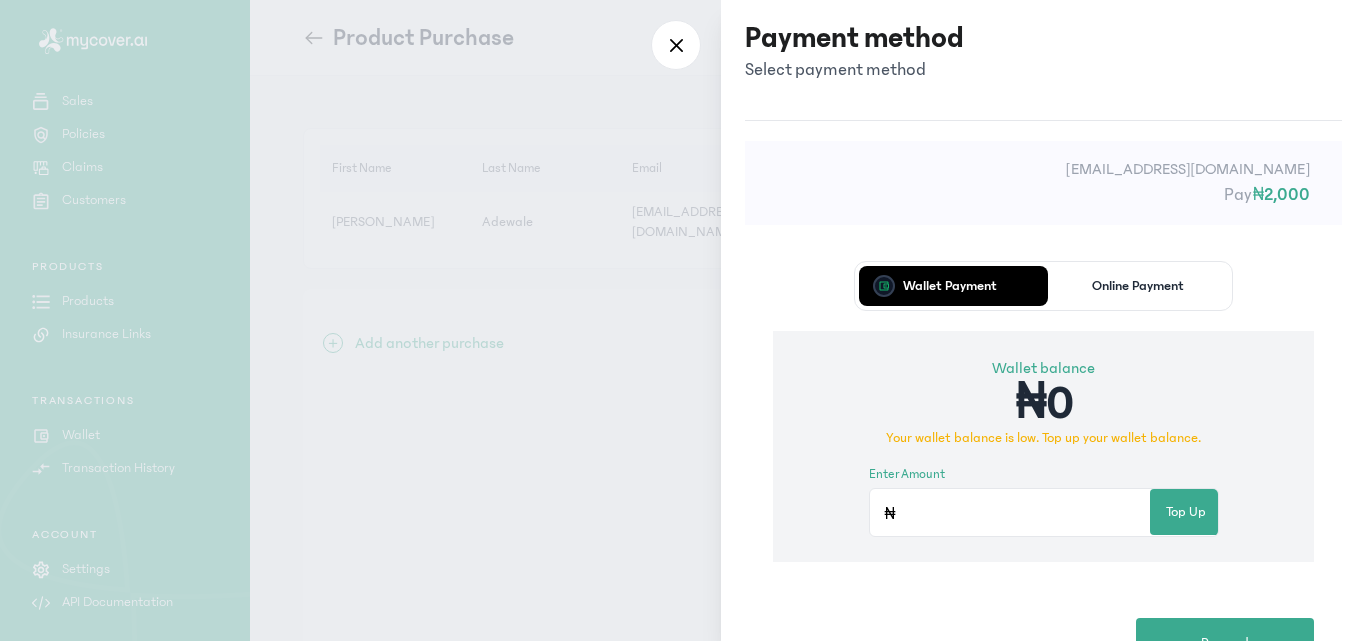 click on "Online Payment" at bounding box center (1138, 286) 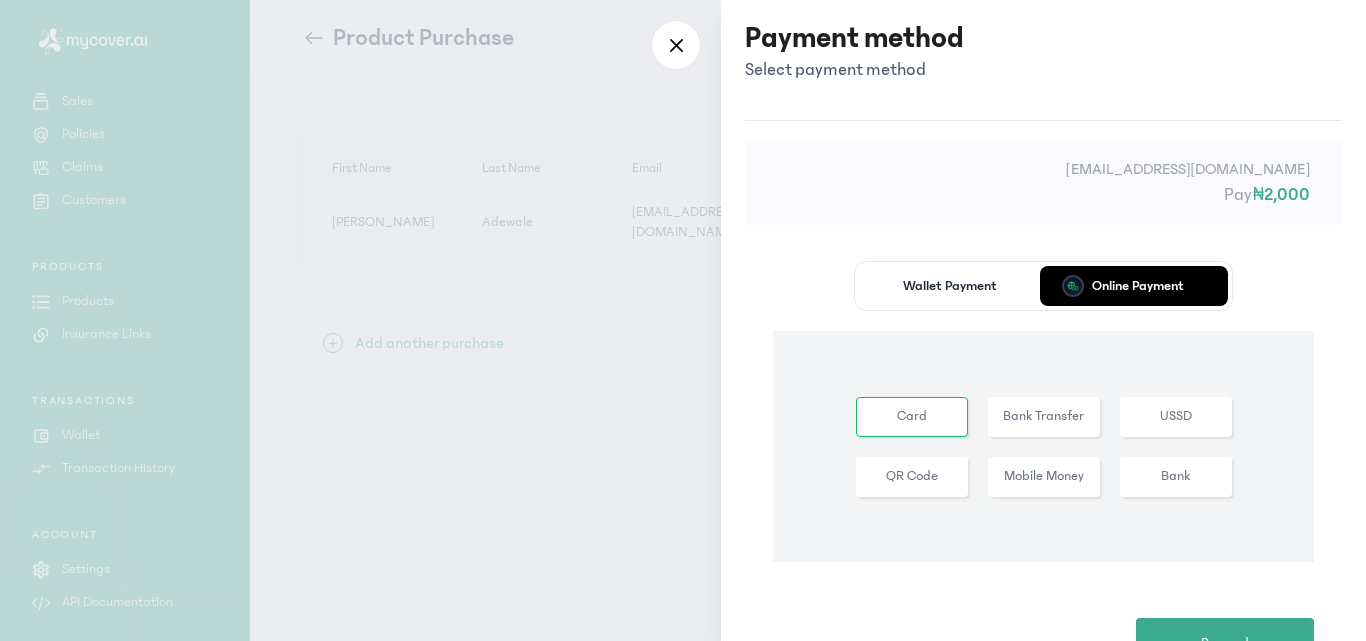 click on "Bank Transfer" 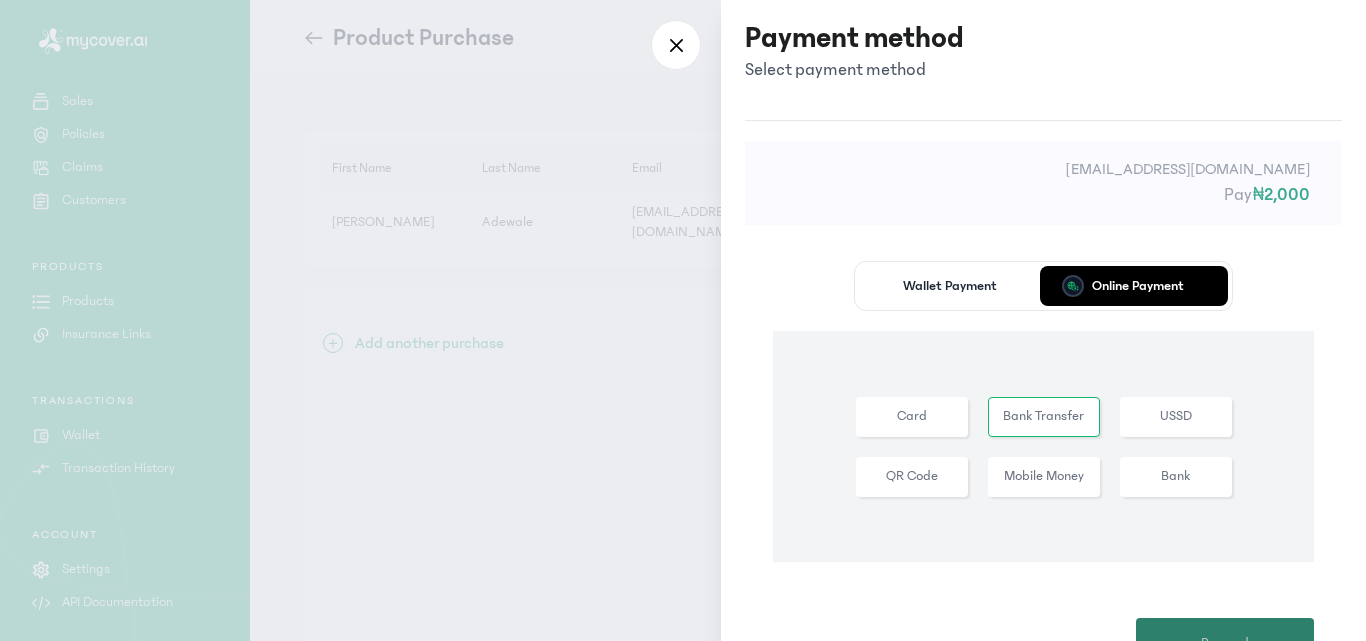 click on "Proceed" at bounding box center [1225, 643] 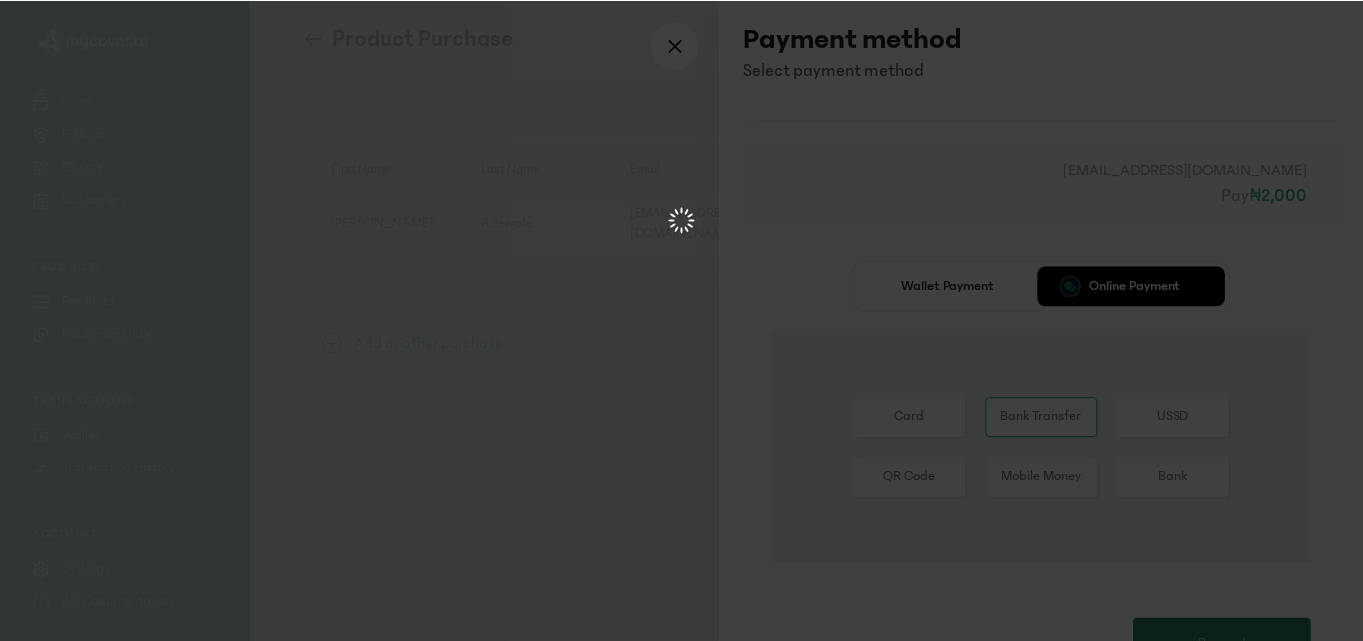 scroll, scrollTop: 0, scrollLeft: 0, axis: both 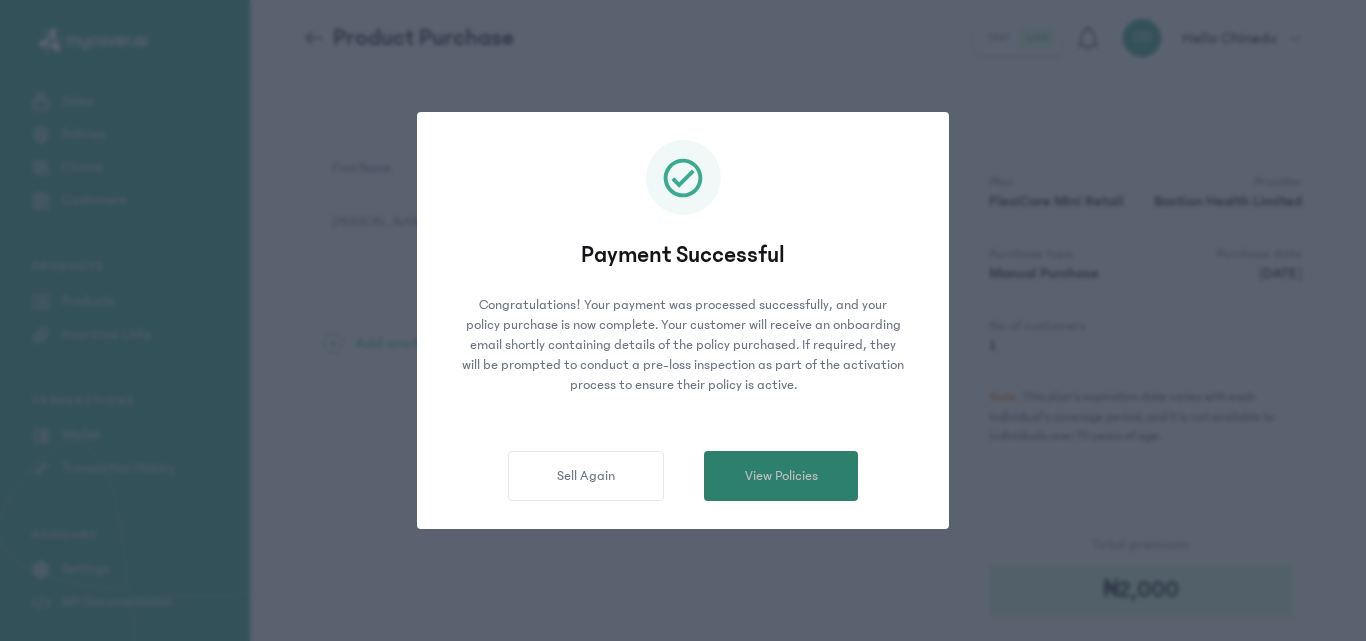 click on "View Policies" at bounding box center [781, 476] 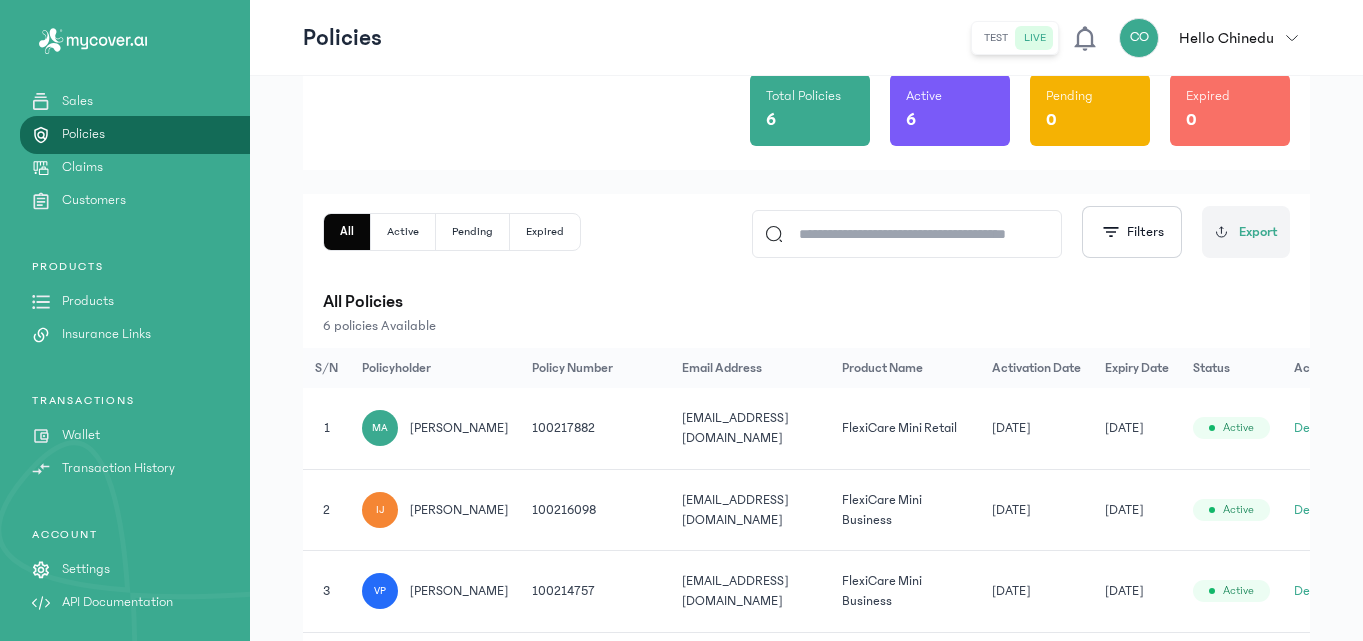 scroll, scrollTop: 195, scrollLeft: 0, axis: vertical 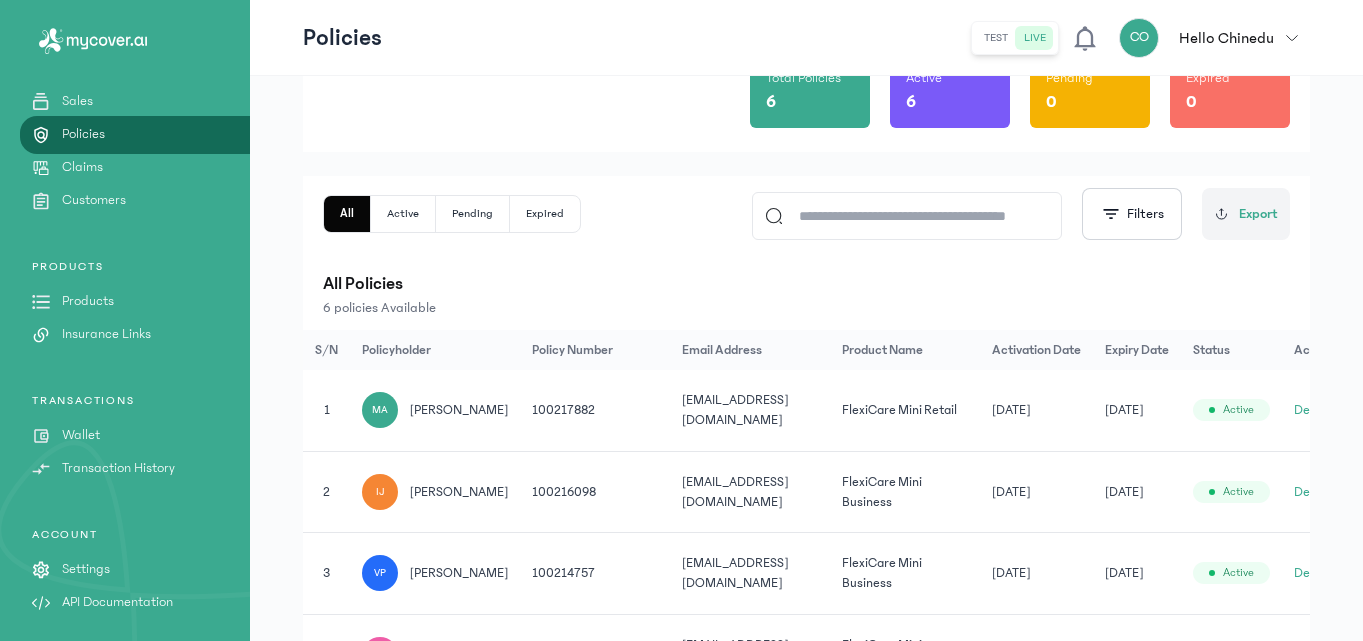 click on "Details" 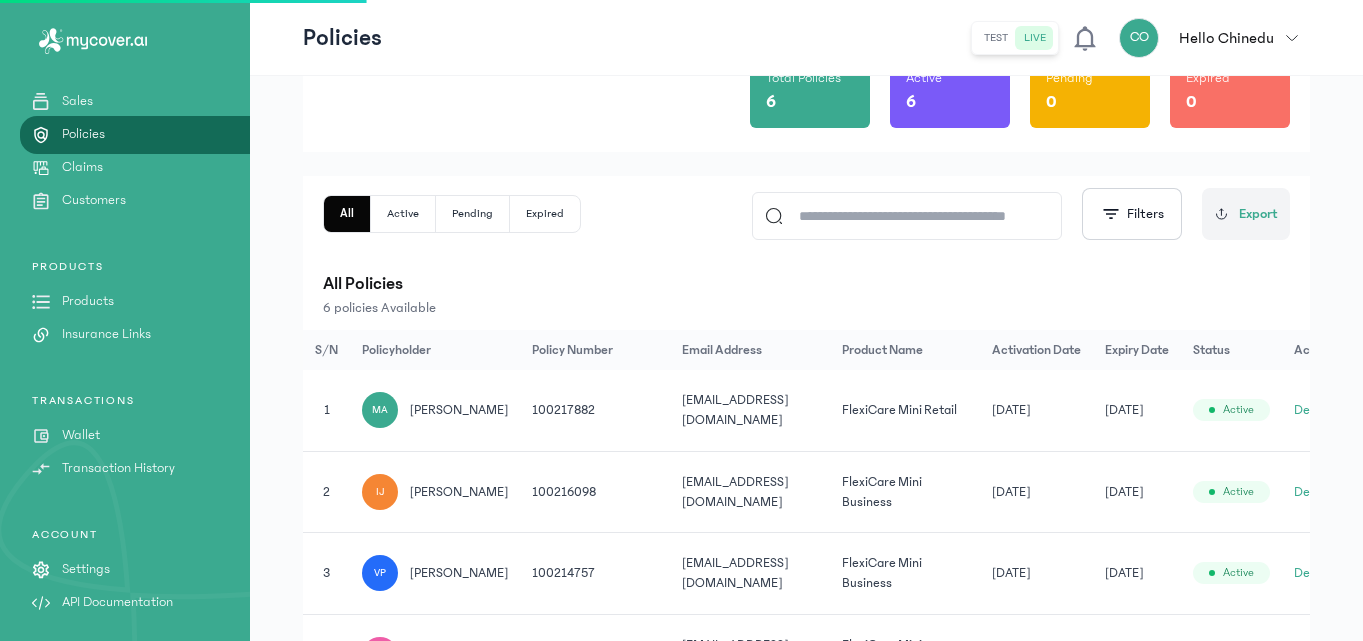 scroll, scrollTop: 0, scrollLeft: 0, axis: both 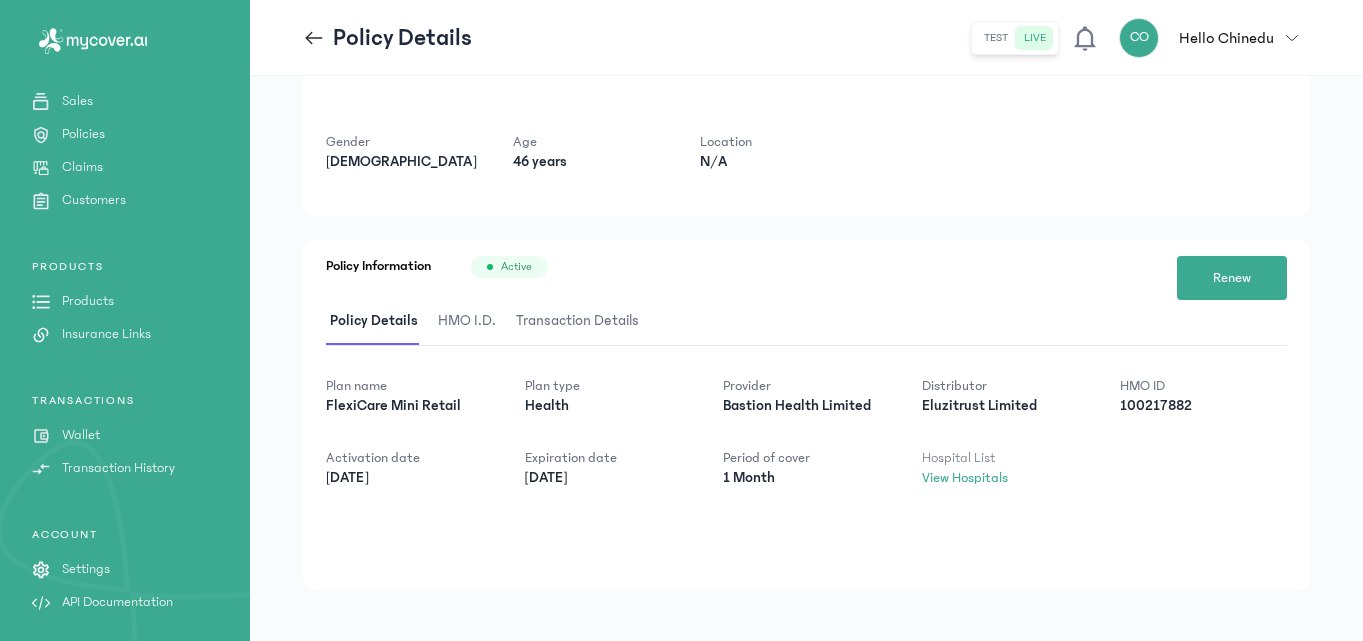 click on "HMO I.D." at bounding box center [467, 321] 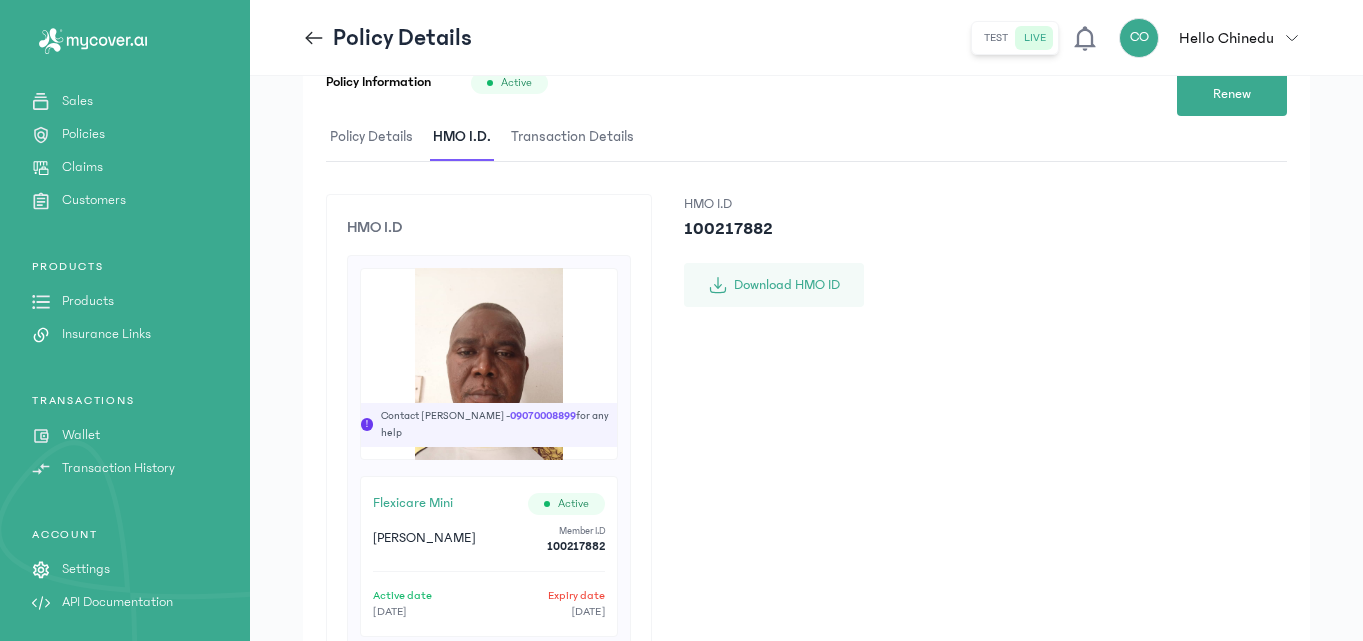 scroll, scrollTop: 318, scrollLeft: 0, axis: vertical 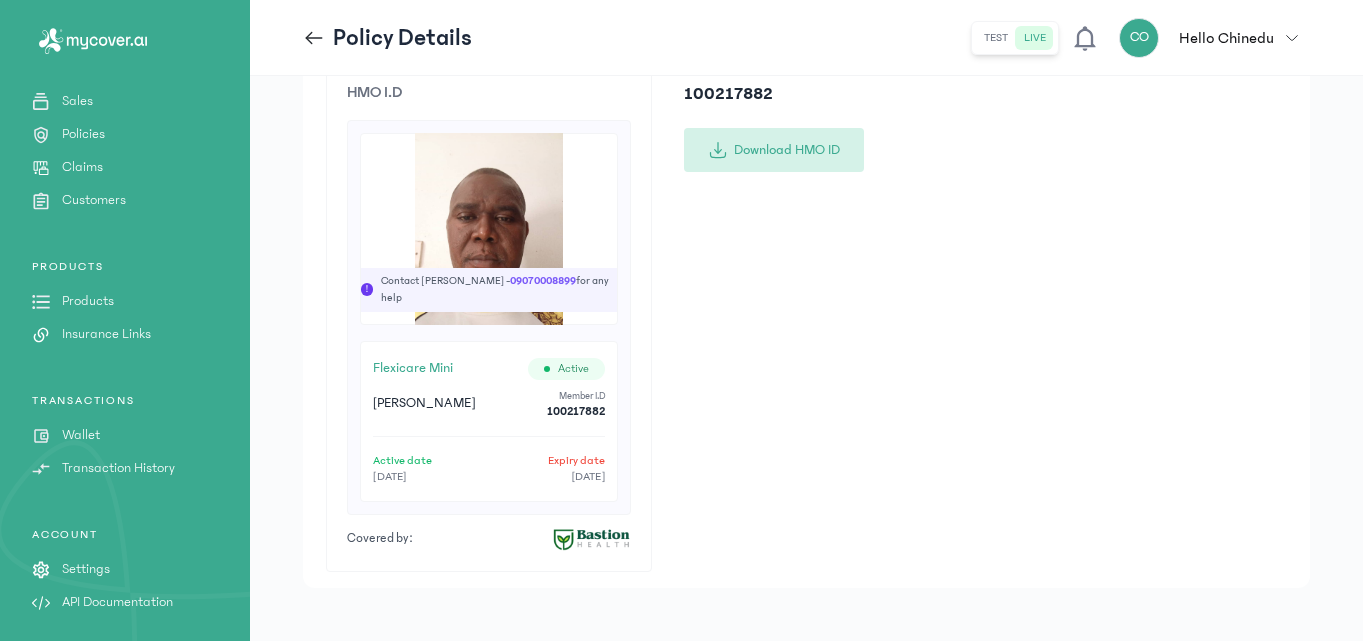 click on "Download HMO ID" at bounding box center [774, 150] 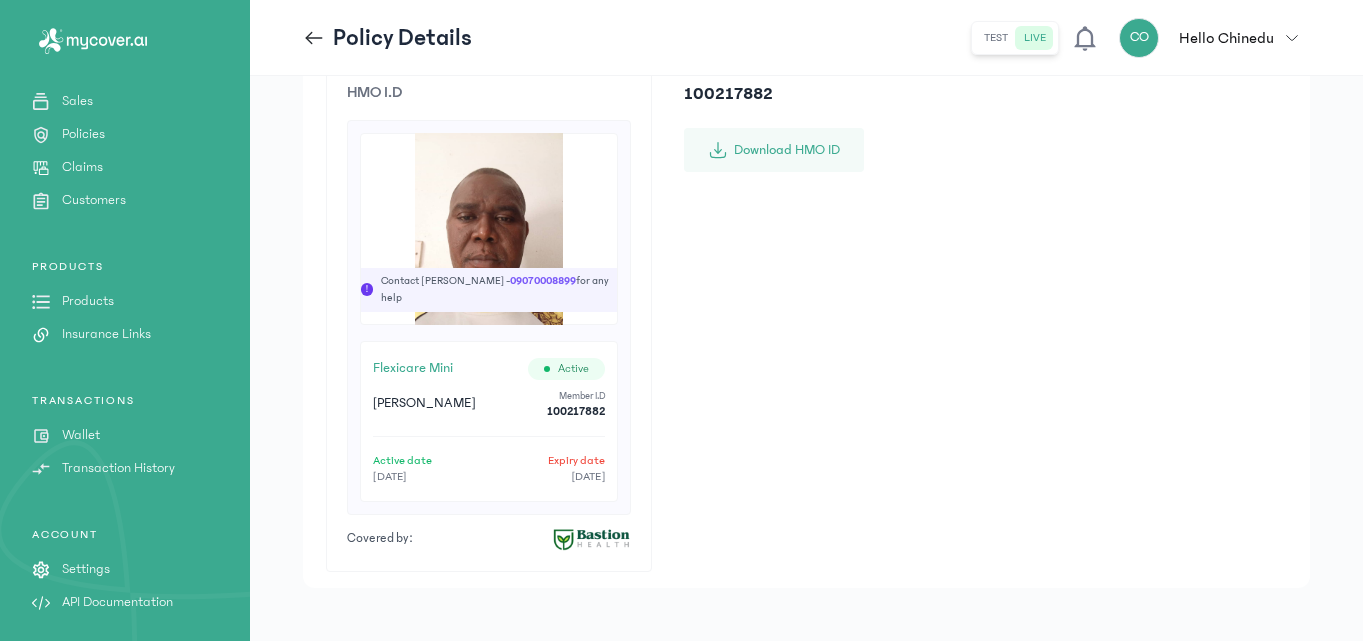 click on "Policy Information Active  Renew  Policy Details HMO I.D. Transaction Details HMO I.D  !   Contact [PERSON_NAME] -   [PHONE_NUMBER]   for any help   flexicare mini Active [PERSON_NAME] Member I.D 100217882 Active date [DATE] Expiry date [DATE] Covered by: HMO I.D 100217882  Download HMO ID" at bounding box center (806, 254) 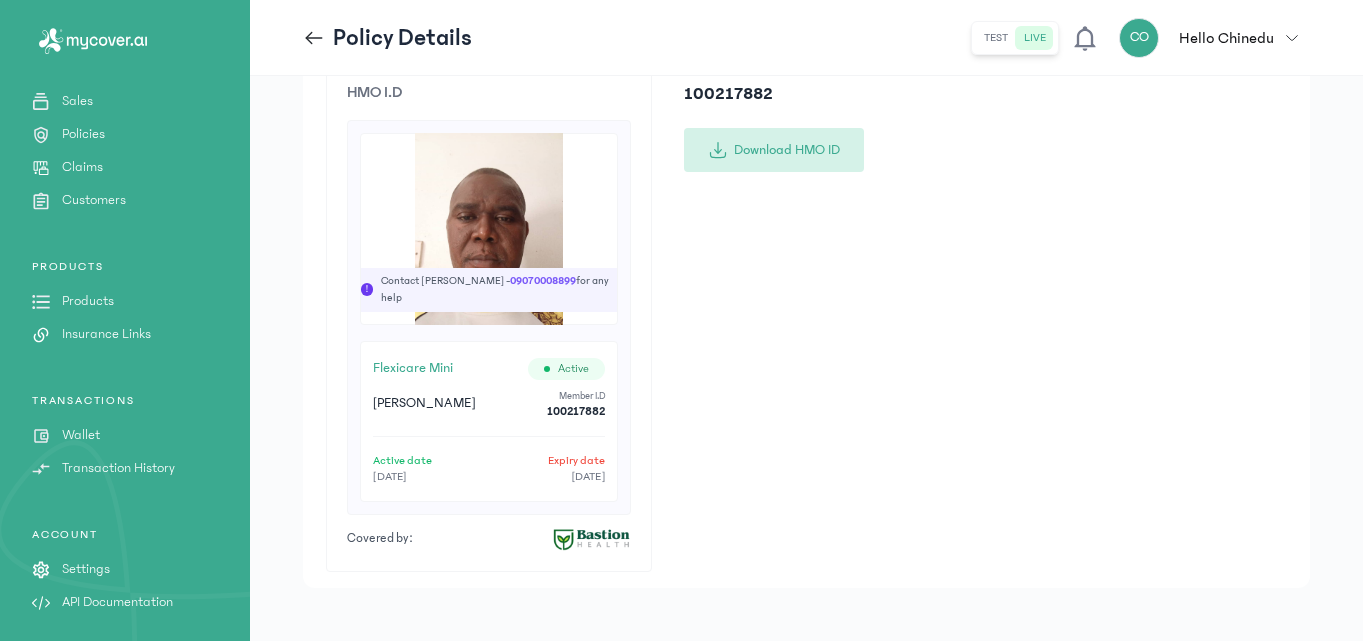 click on "Download HMO ID" at bounding box center [774, 150] 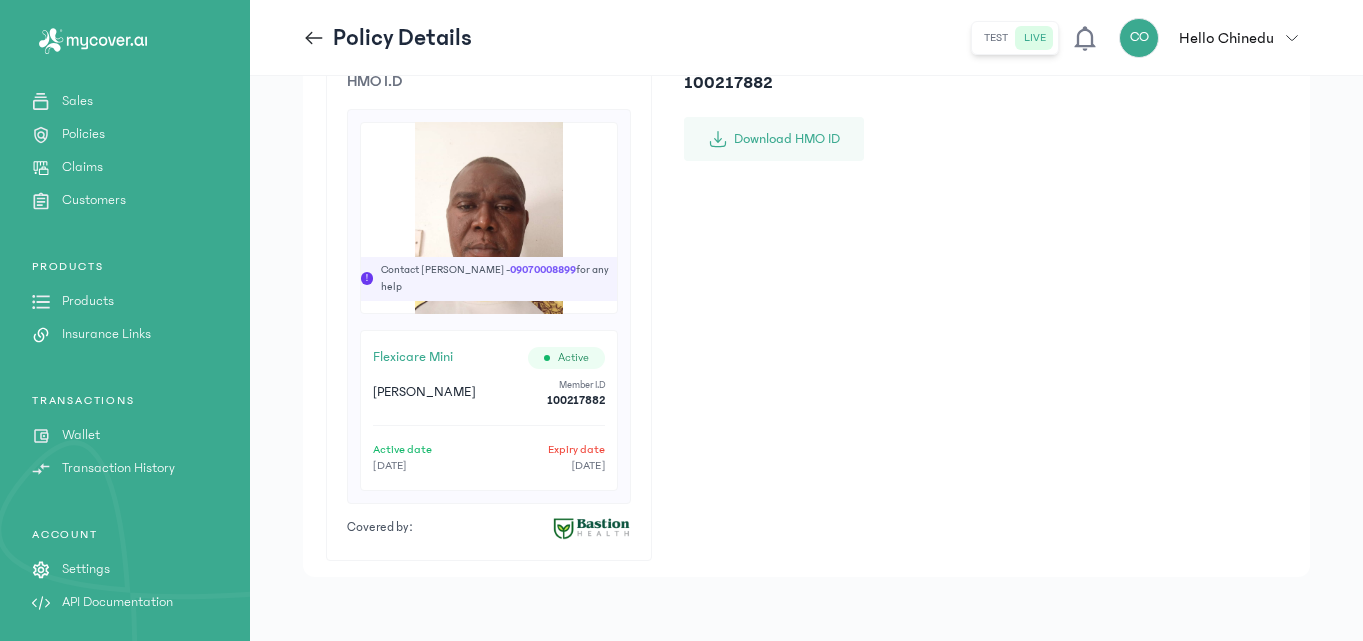 scroll, scrollTop: 0, scrollLeft: 0, axis: both 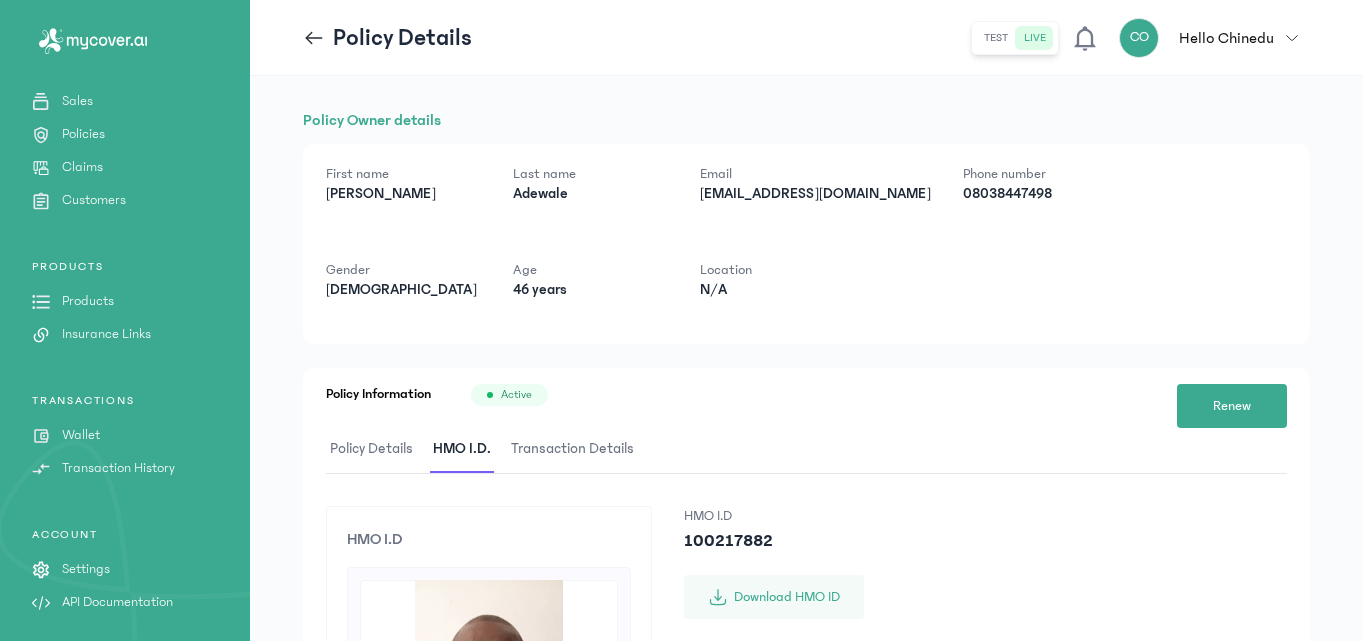 click on "Sales" at bounding box center [77, 101] 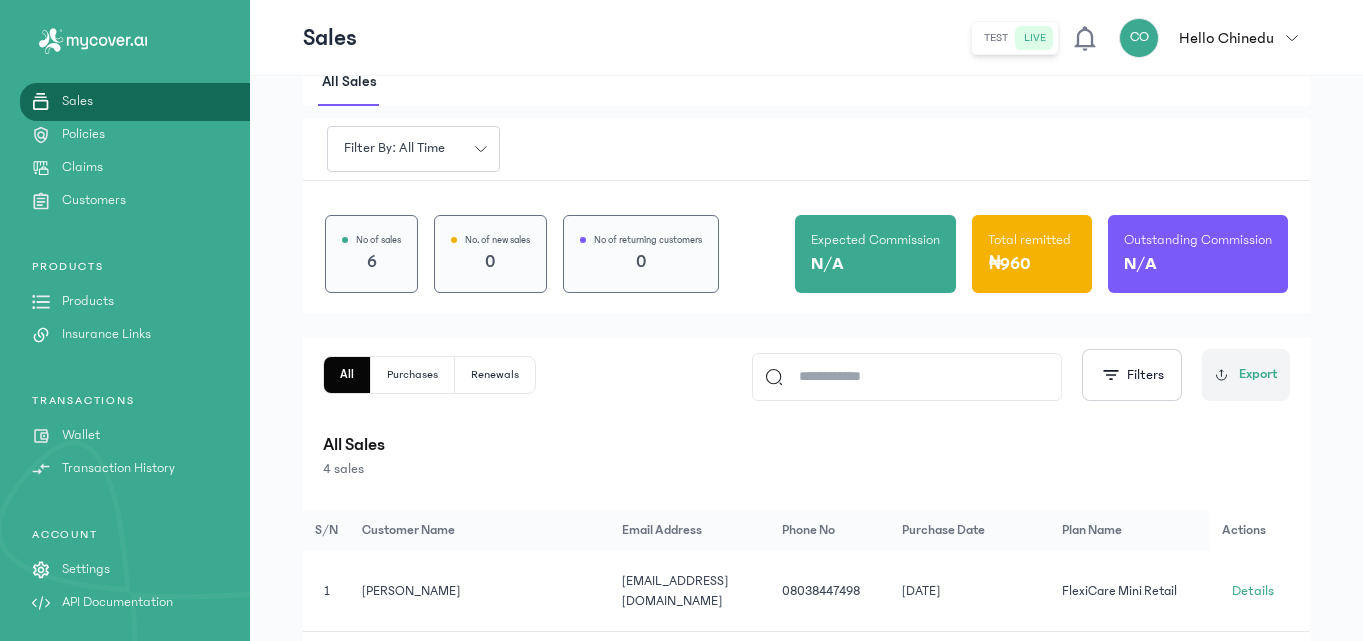 scroll, scrollTop: 38, scrollLeft: 0, axis: vertical 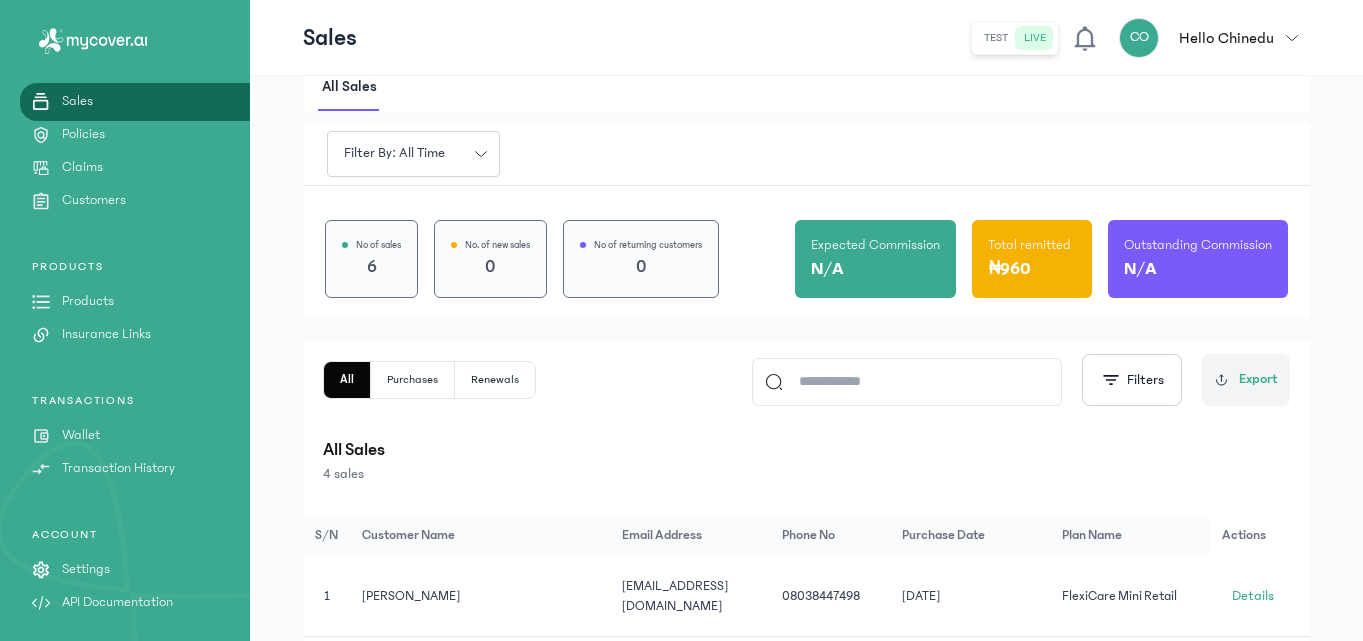 click on "Wallet" at bounding box center (81, 435) 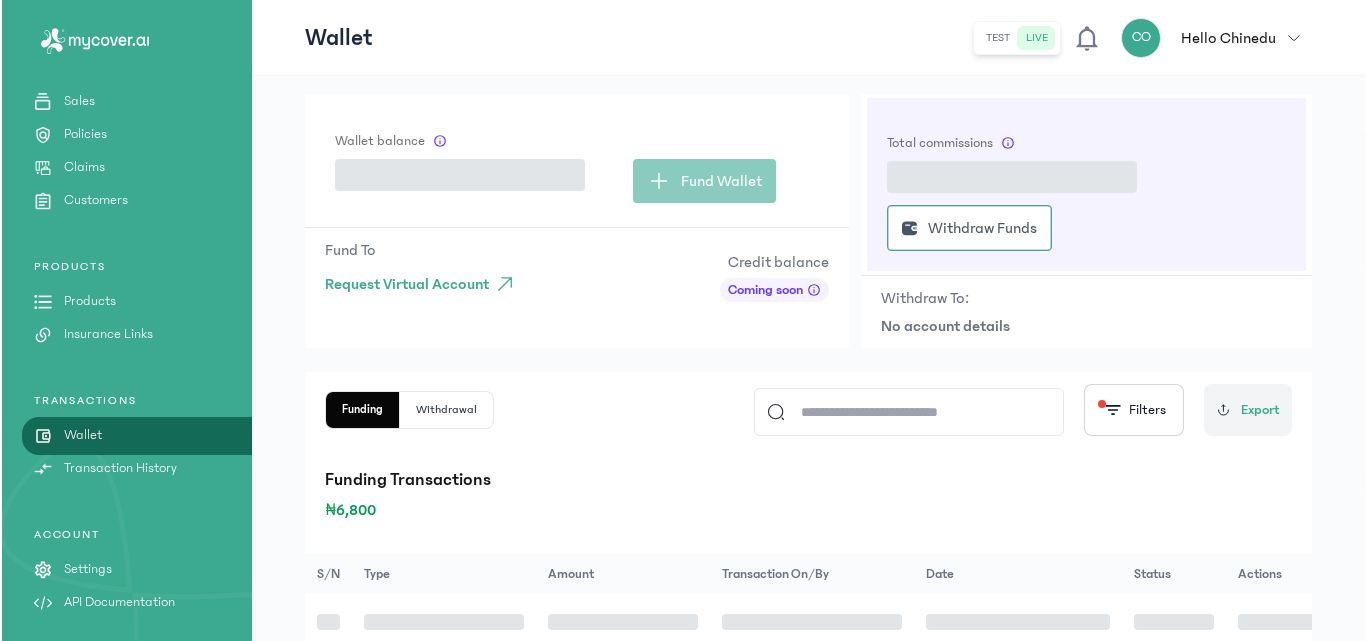 scroll, scrollTop: 0, scrollLeft: 0, axis: both 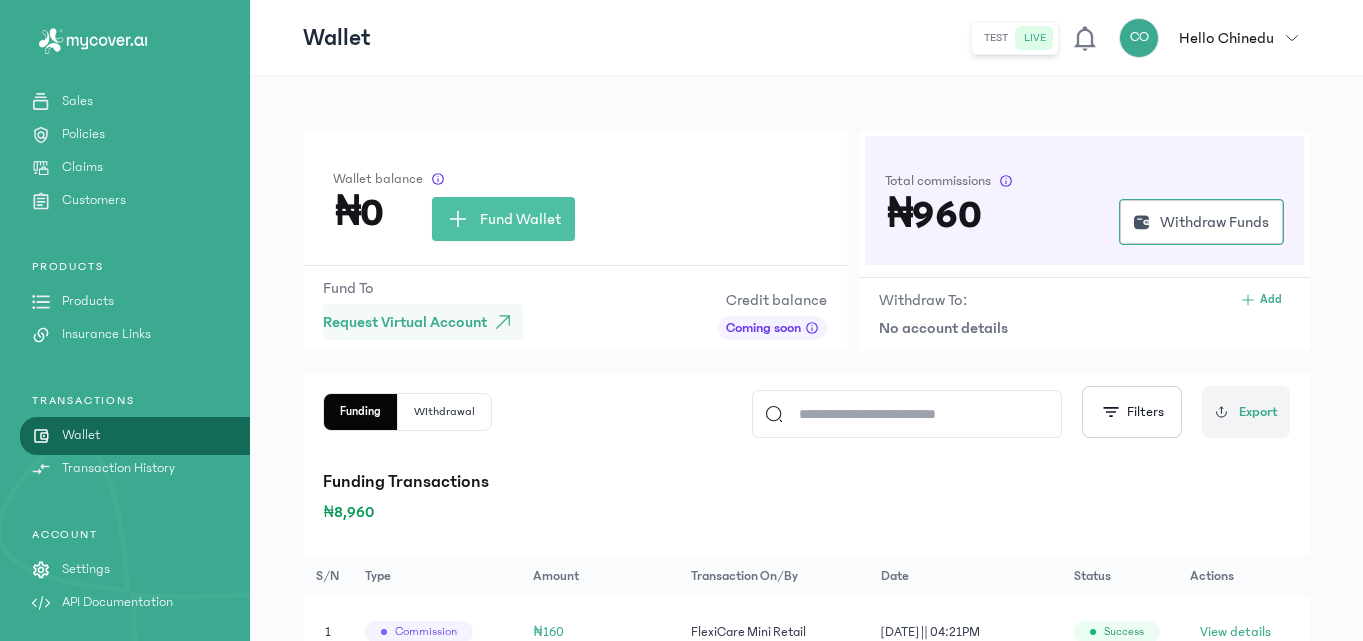 click on "Request Virtual Account" 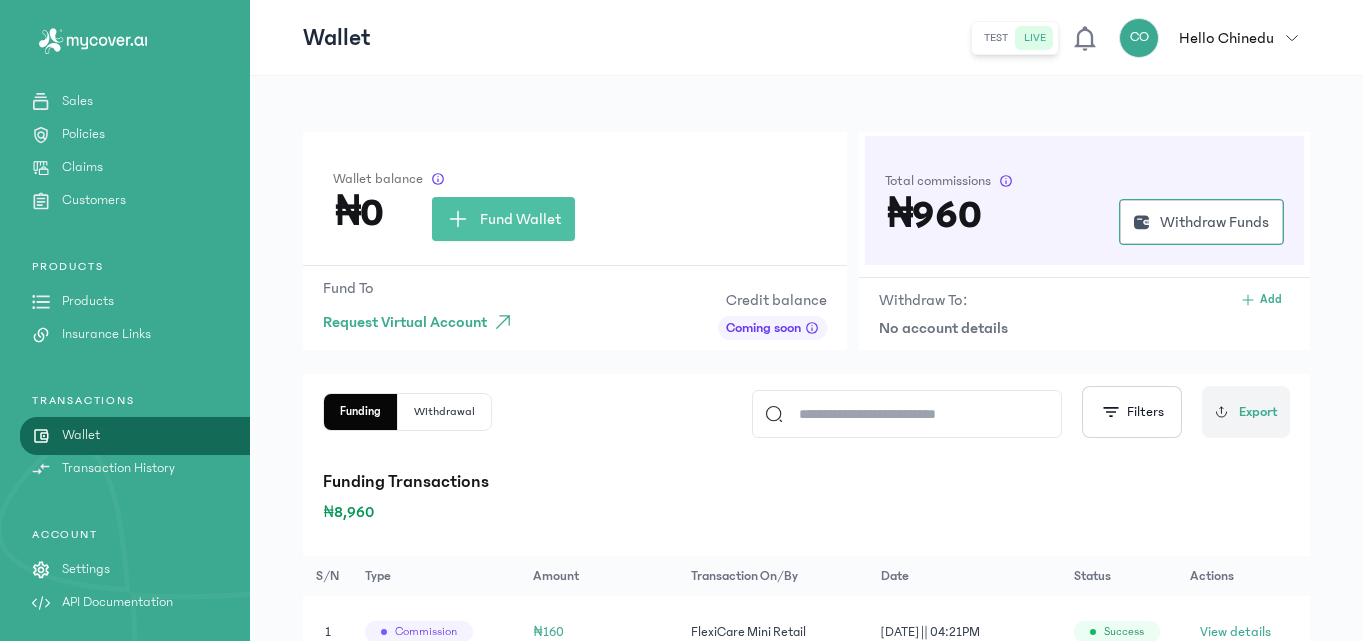 click 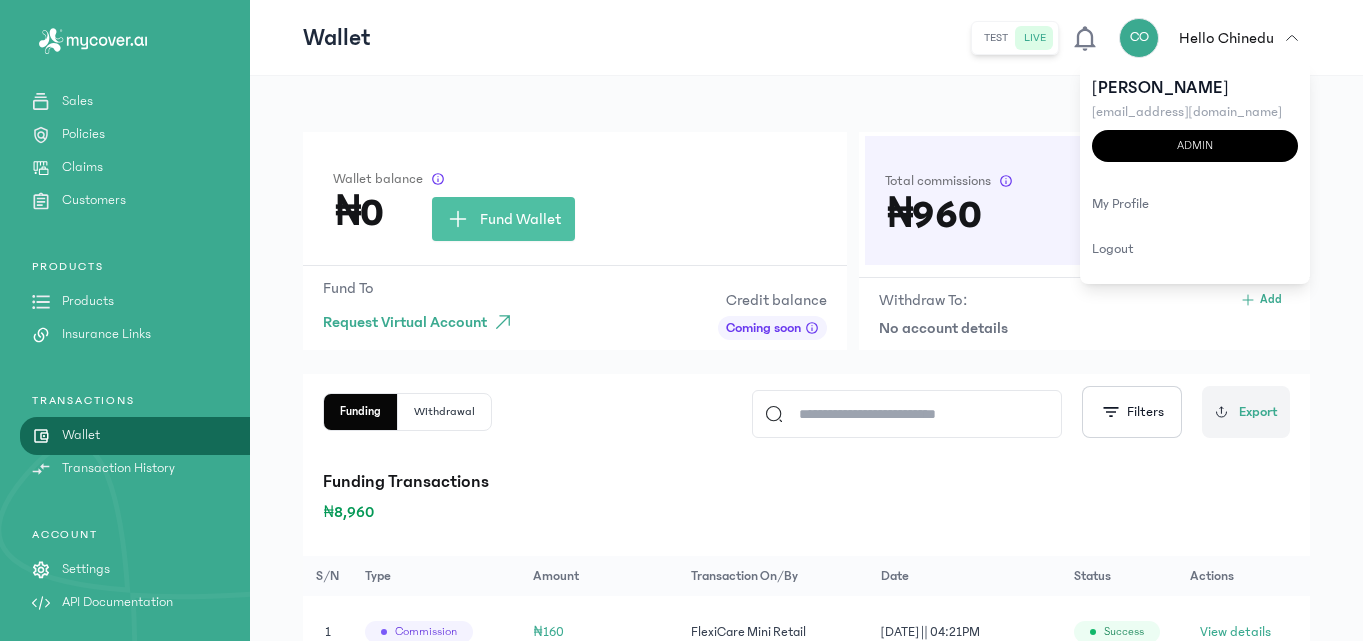 click 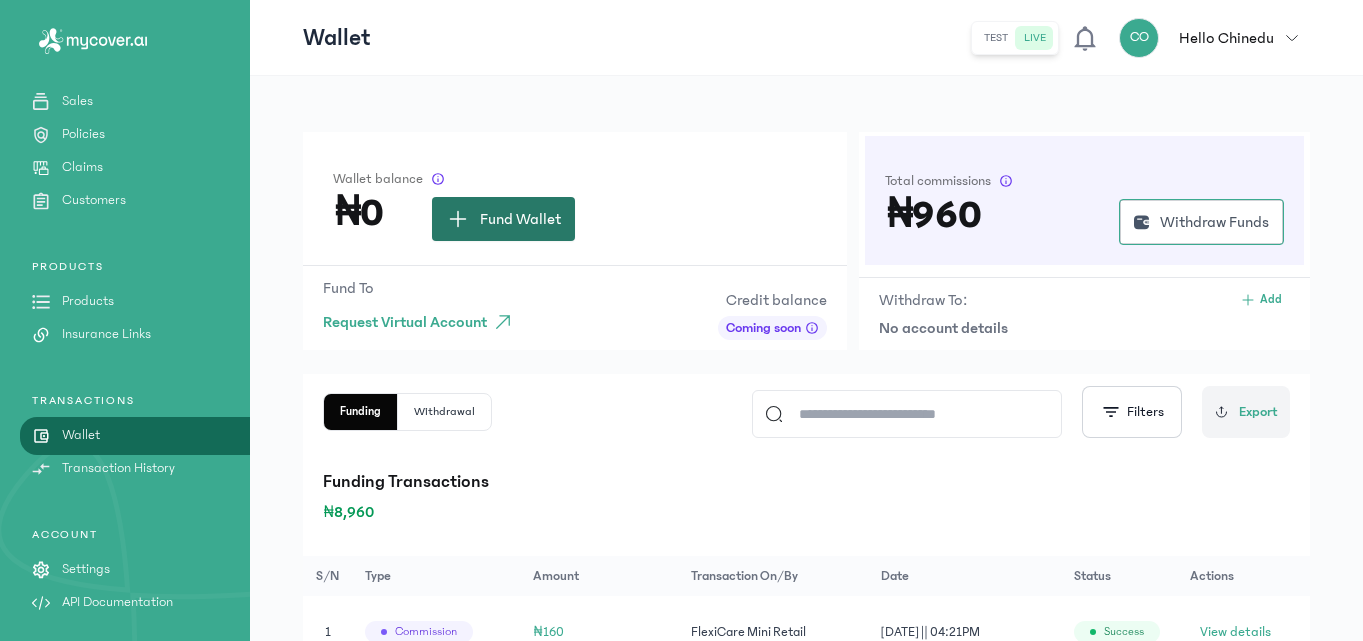 click on "Fund Wallet" 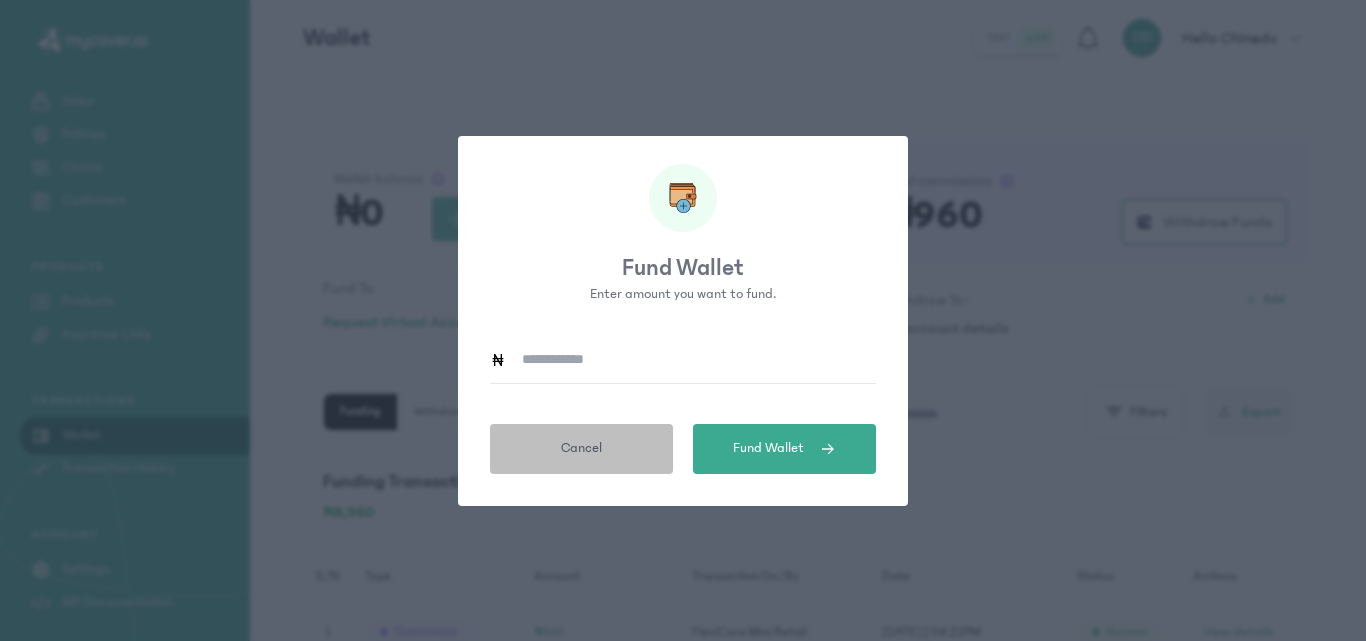 click on "Cancel" at bounding box center [581, 449] 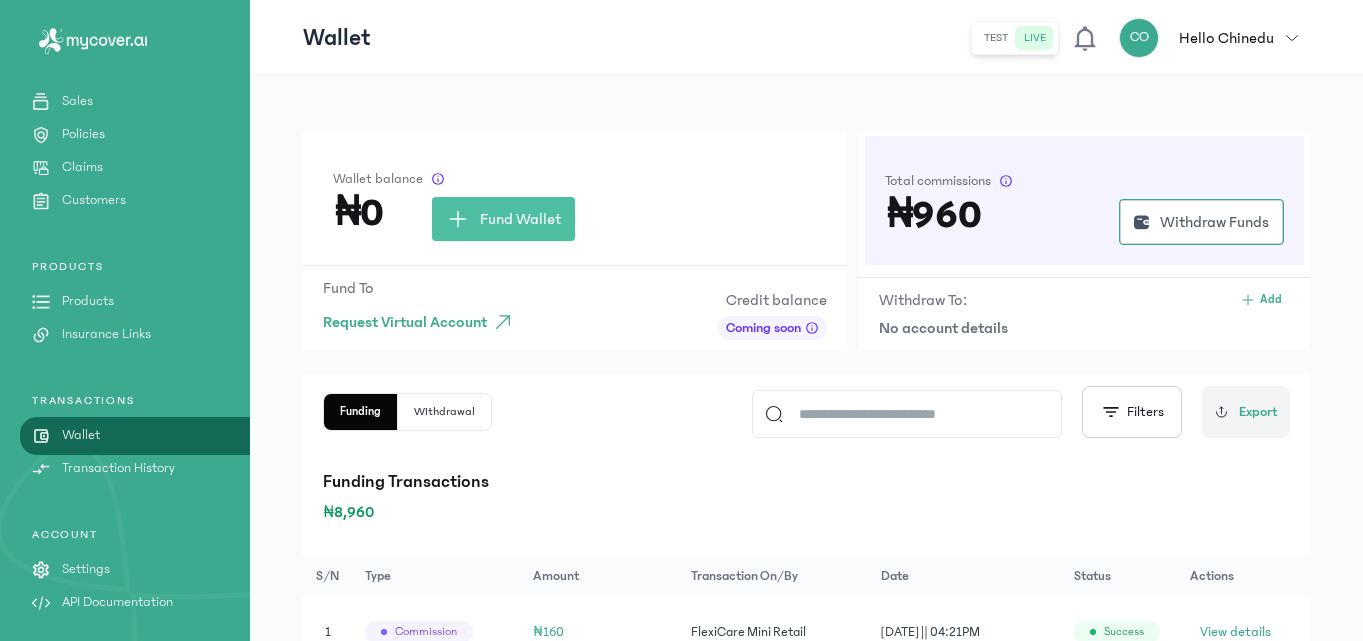 click on "MyCoverAi
Get Started DASHBOARD
Analytics ADMIN
Sales
Policies
Claims
Customers PRODUCTS
Products
Insurance Links TRANSACTIONS
Wallet
Transaction History ACCOUNT
Settings
API Documentation
Wallet test live
CO  Hello Chinedu
[PERSON_NAME]  [EMAIL_ADDRESS][DOMAIN_NAME] admin my profile logout Wallet balance ₦0 Fund Wallet Fund To Request Virtual Account Credit balance Coming soon Total commissions ₦960
Withdraw Funds Withdraw To: Add No account details Funding Withdrawal
Filters
Export Funding Transactions ₦8,960 S/N Type Amount Transaction on/by Date Status Actions 1 Commission ₦160 FlexiCare Mini Retail [DATE] || 04:21PM success View details 2 Fund wallet ₦2,000 [PERSON_NAME]  [DATE] || 04:21PM success View details 3 Commission ₦160 FlexiCare Mini Business [DATE] || 11:34AM 4" at bounding box center (681, 320) 